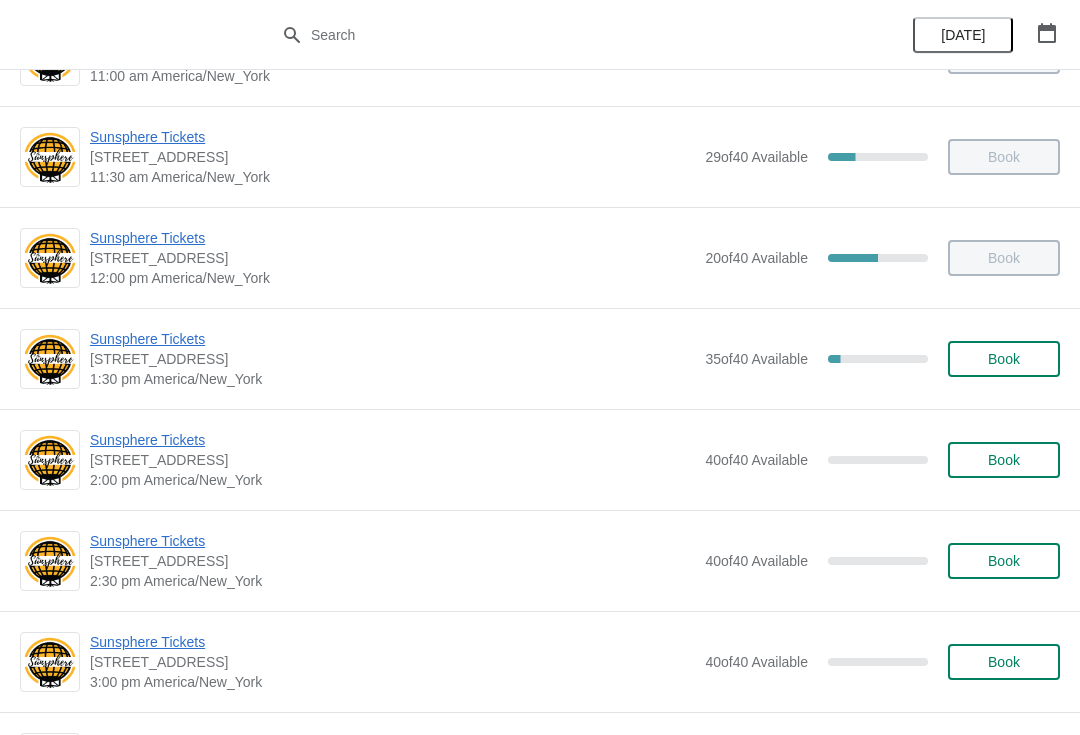 scroll, scrollTop: 390, scrollLeft: 0, axis: vertical 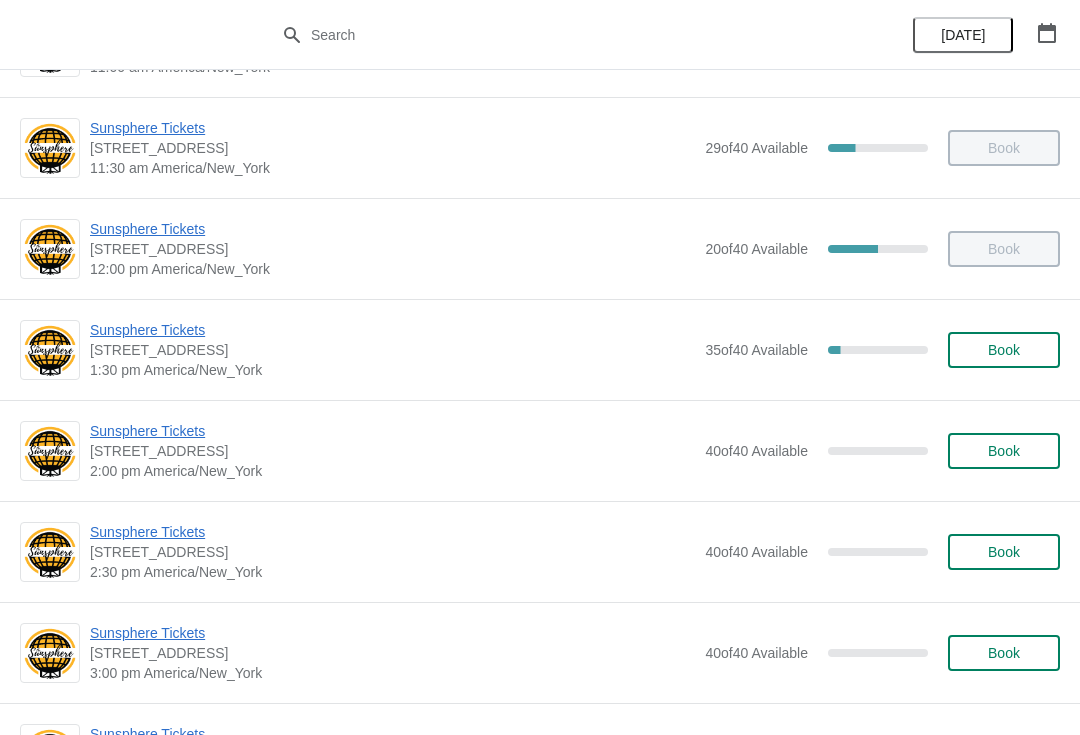 click on "Sunsphere Tickets 810 Clinch Avenue, Knoxville, TN, USA 1:30 pm America/New_York 35  of  40   Available 12.5 % Book" at bounding box center (540, 349) 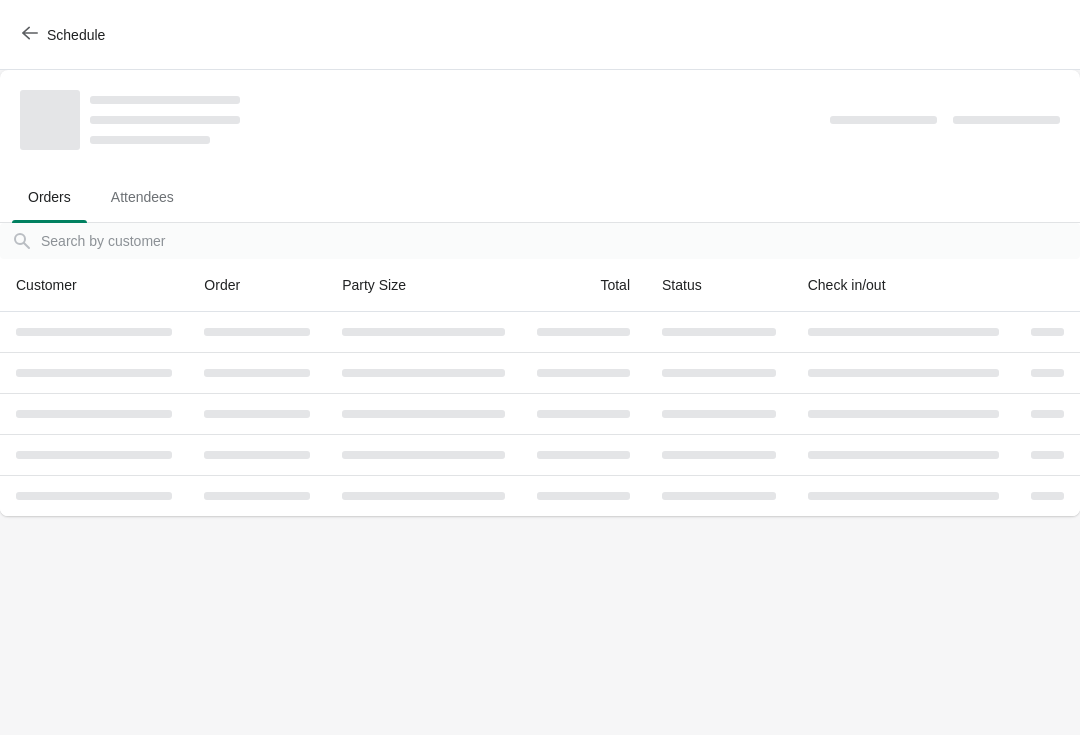 scroll, scrollTop: 0, scrollLeft: 0, axis: both 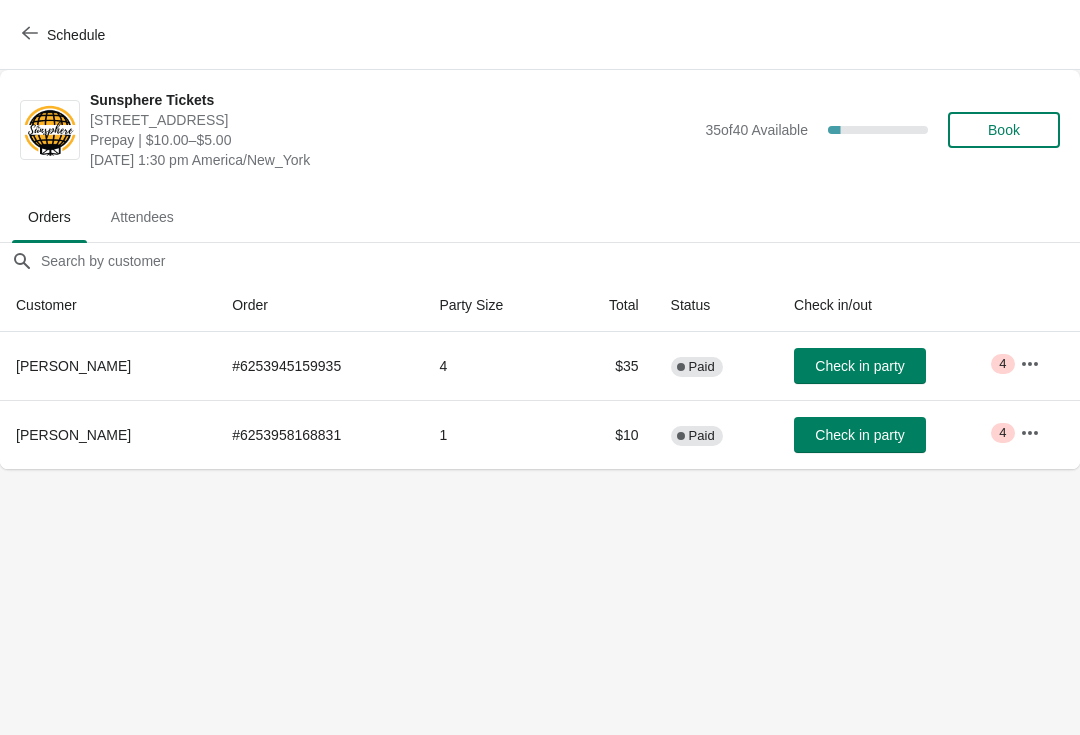 click on "Check in party" at bounding box center [860, 435] 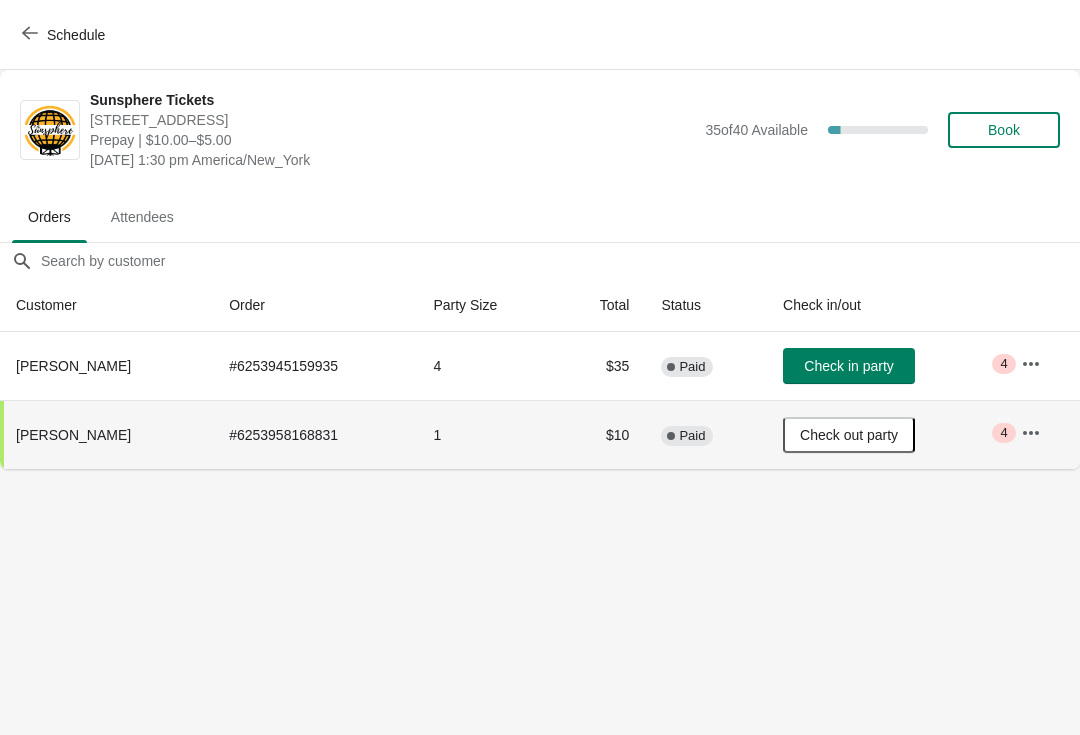 click on "Book" at bounding box center (1004, 130) 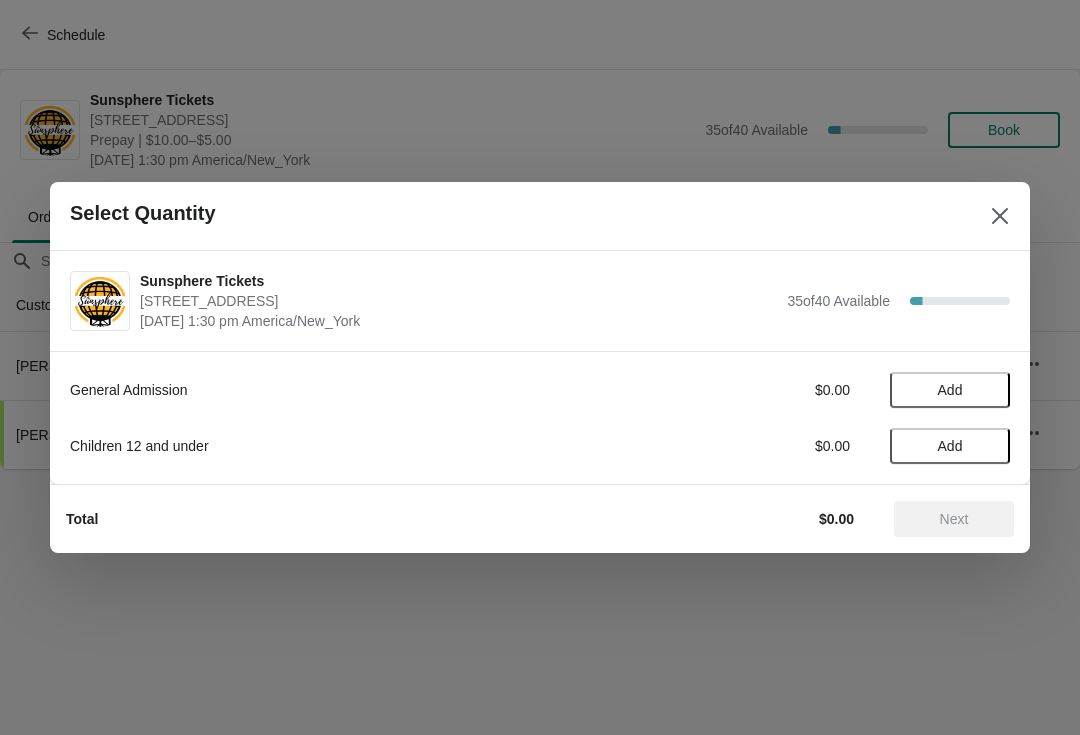 click on "Add" at bounding box center [950, 390] 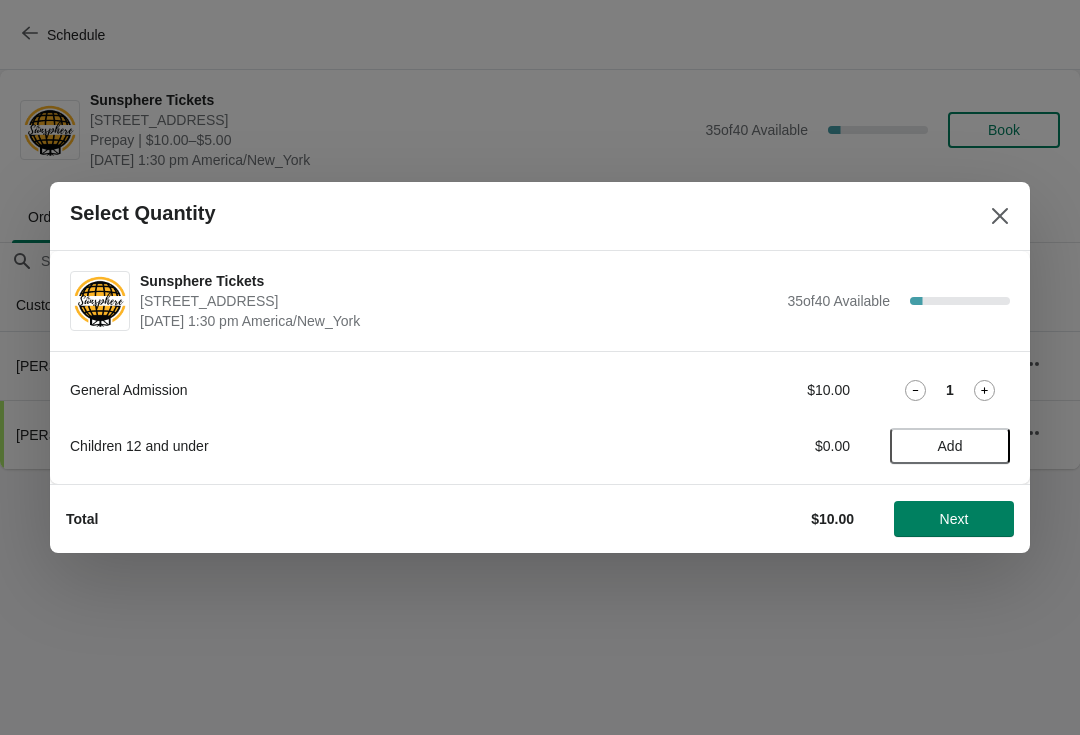 click on "Next" at bounding box center [954, 519] 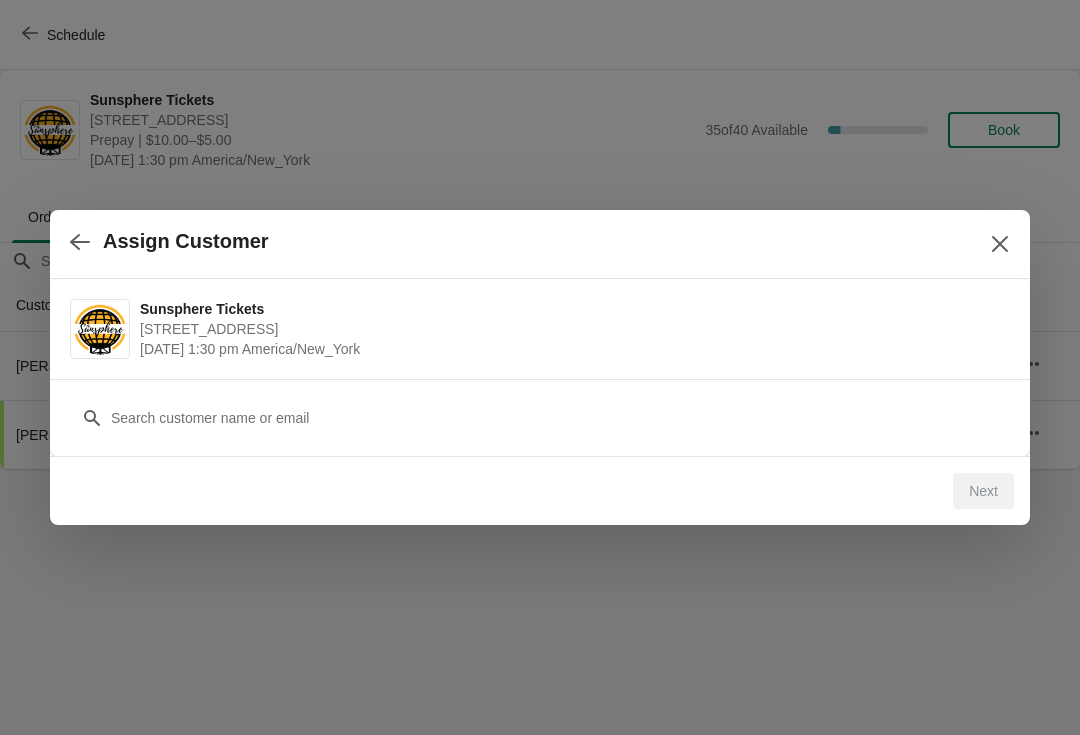 click on "Customer" at bounding box center (540, 408) 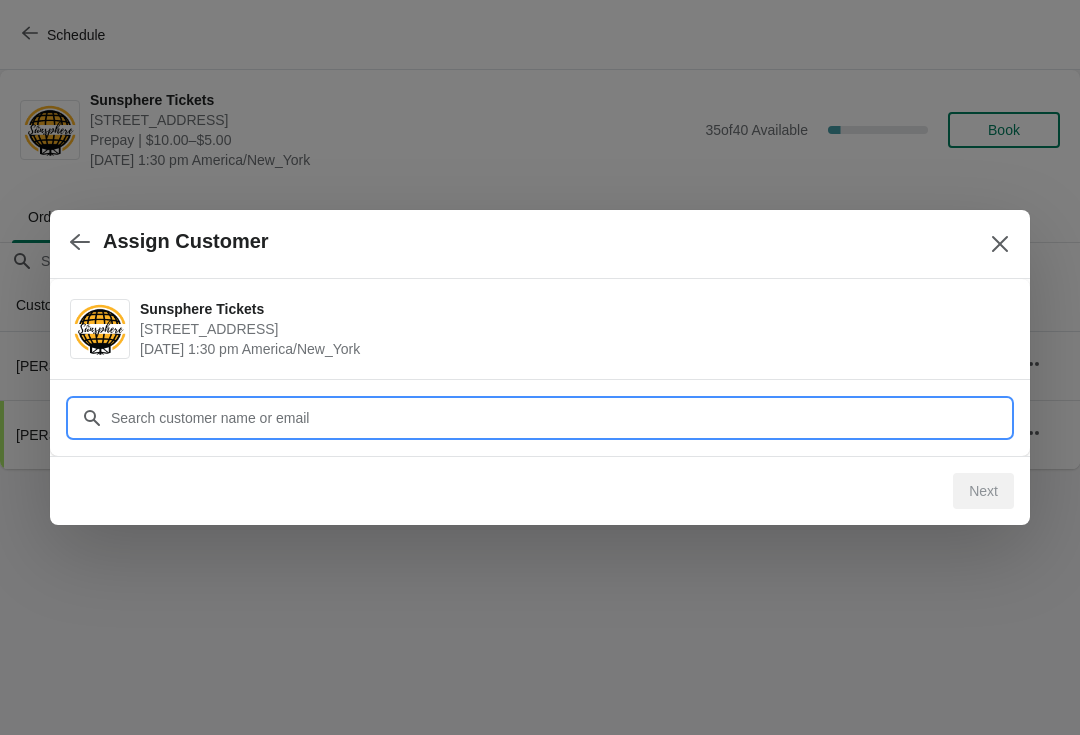 click on "Customer" at bounding box center [560, 418] 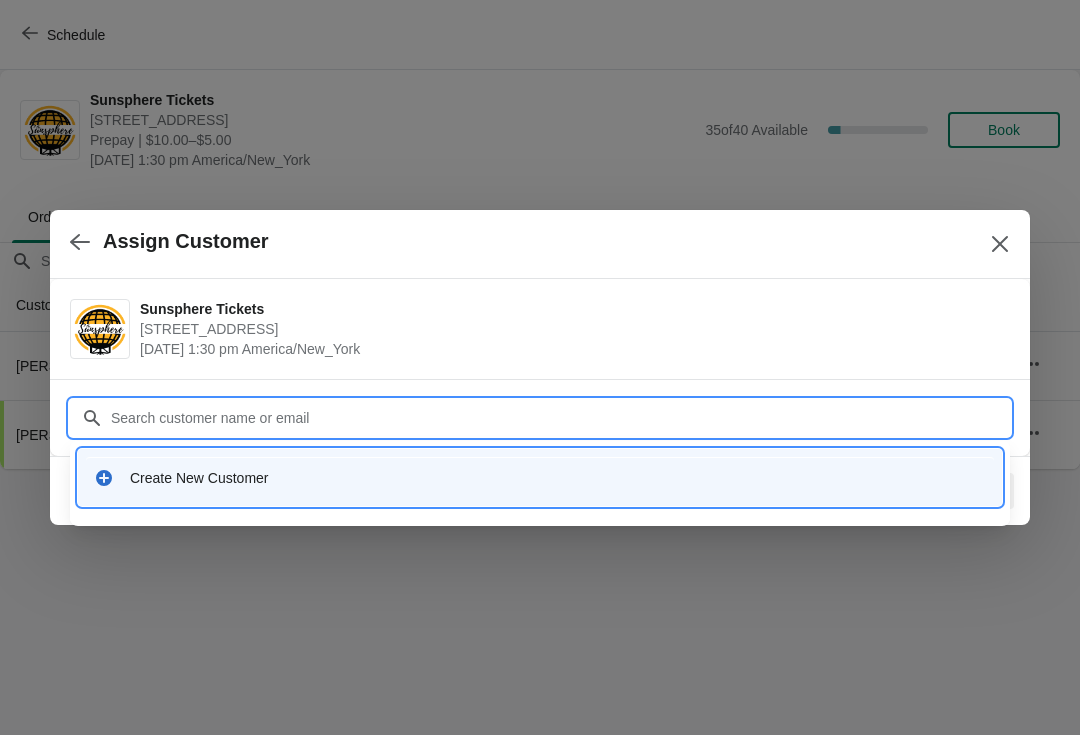 click on "Create New Customer" at bounding box center (540, 477) 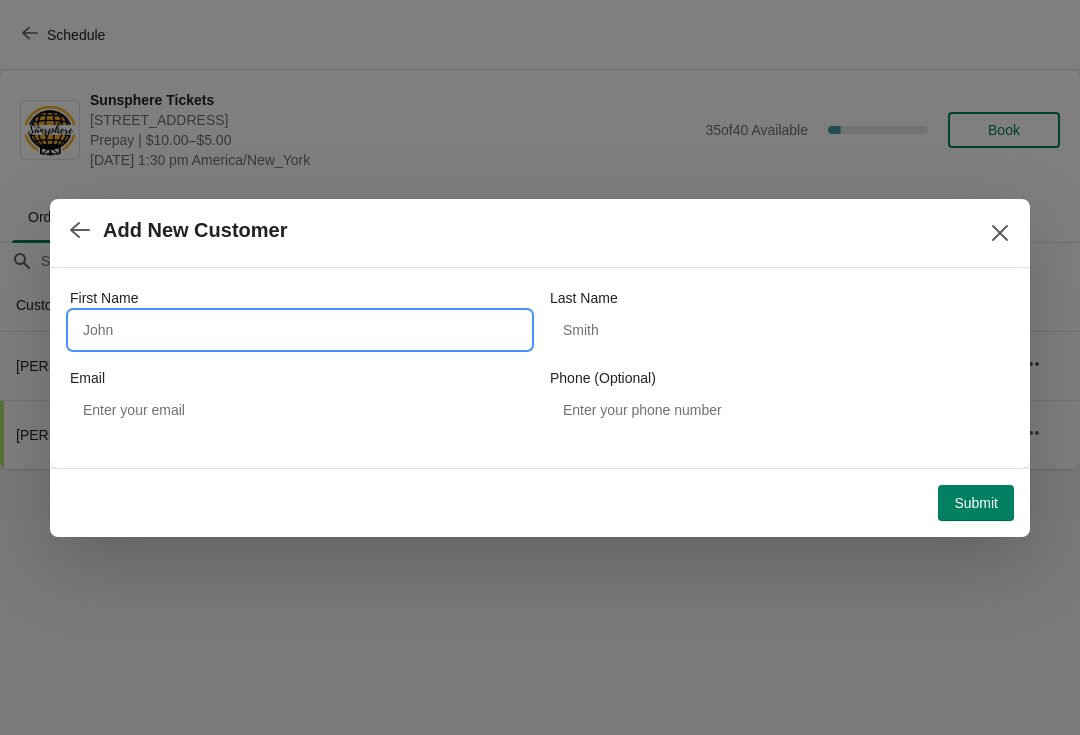 click on "First Name" at bounding box center (300, 330) 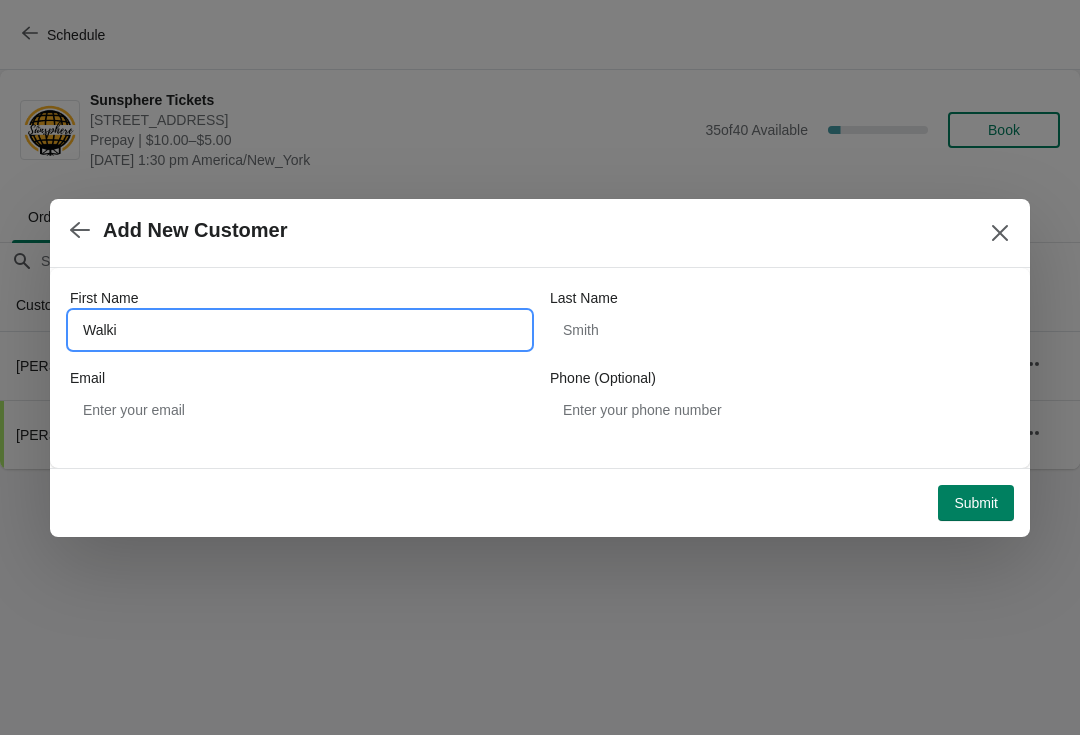 type on "Walkin" 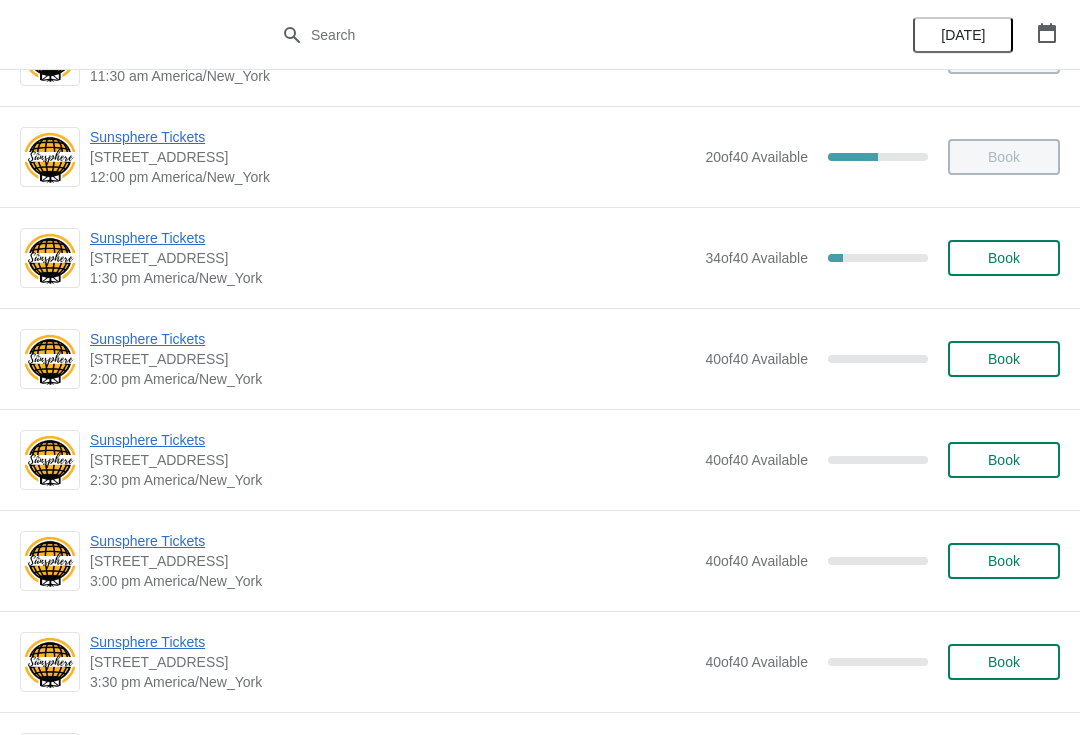 scroll, scrollTop: 483, scrollLeft: 0, axis: vertical 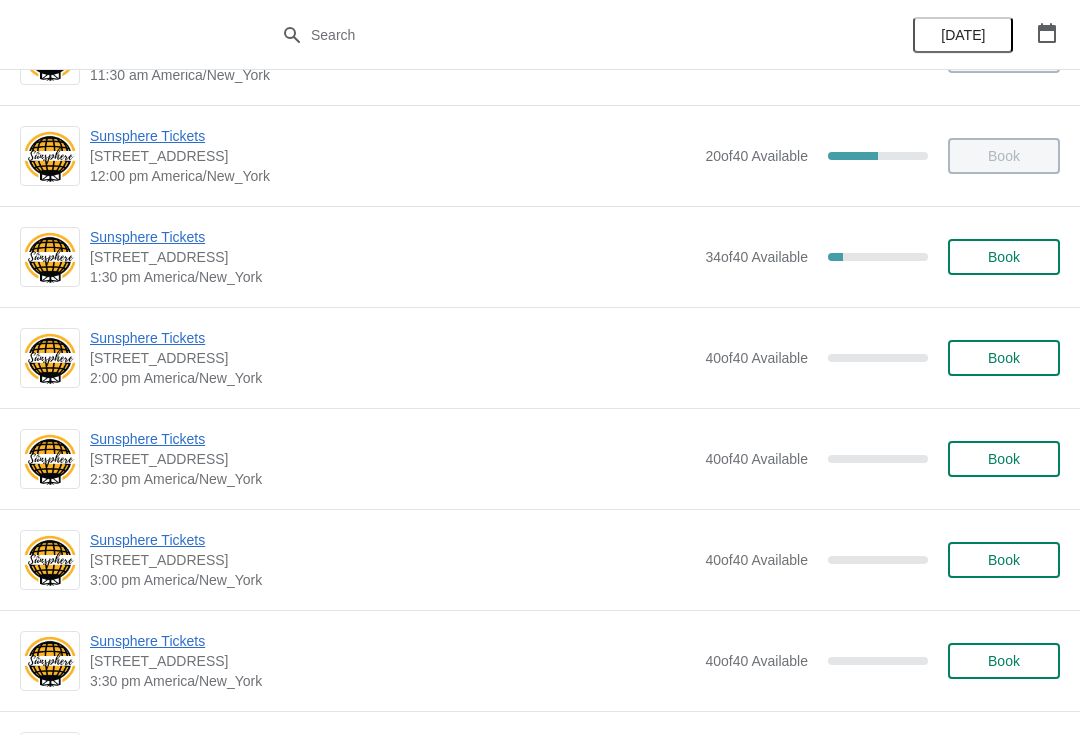click on "[STREET_ADDRESS]" at bounding box center [392, 257] 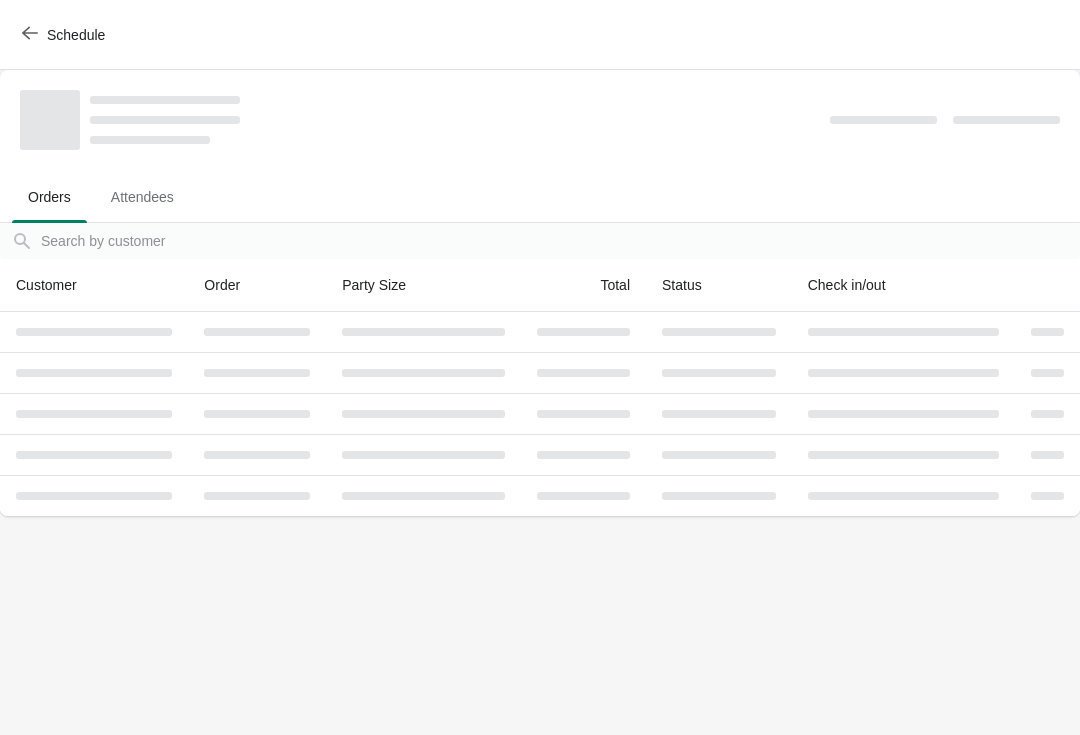 scroll, scrollTop: 0, scrollLeft: 0, axis: both 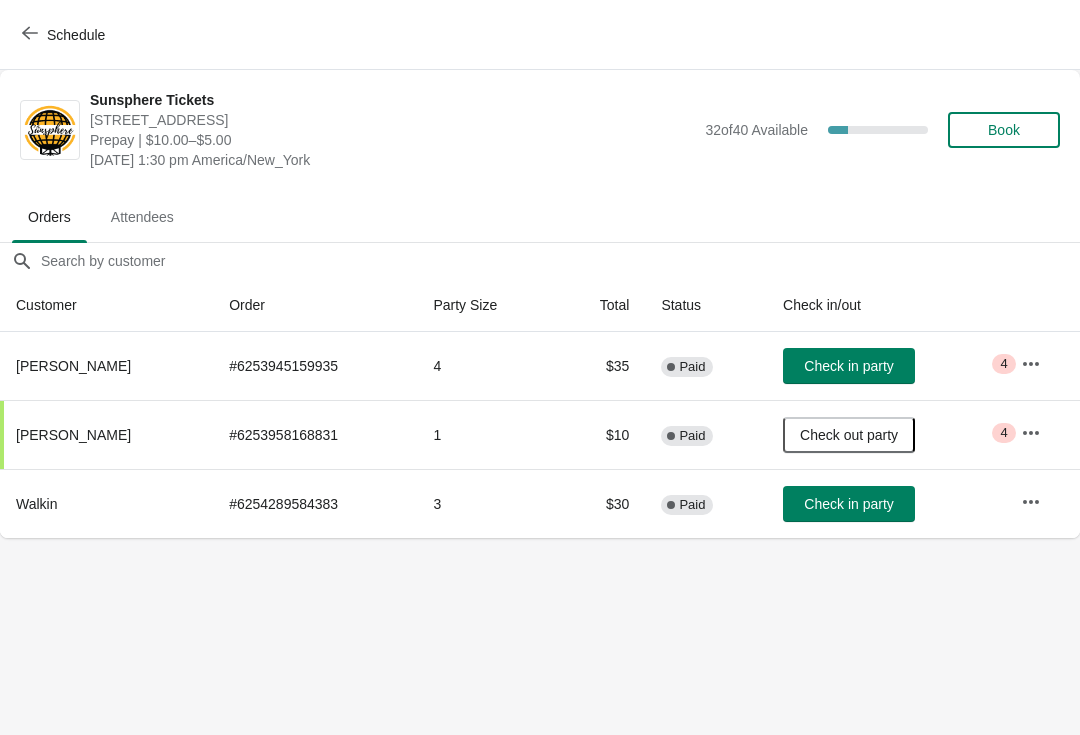 click on "Check in/out" at bounding box center [886, 305] 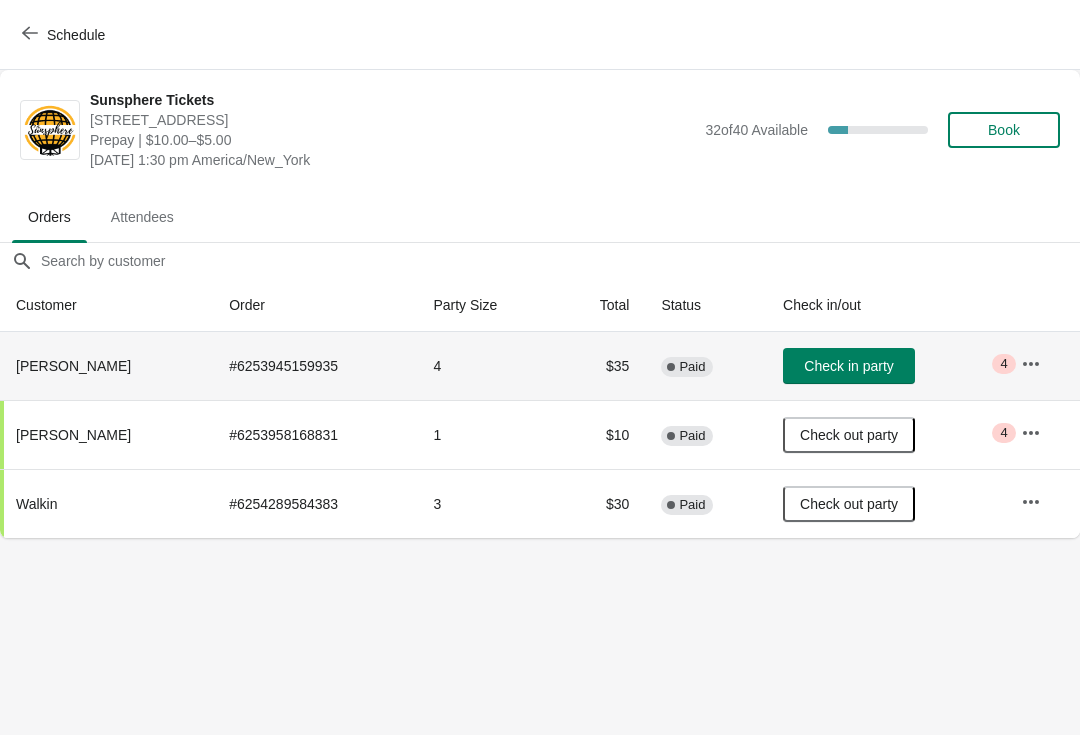 click on "Check in party" at bounding box center (886, 366) 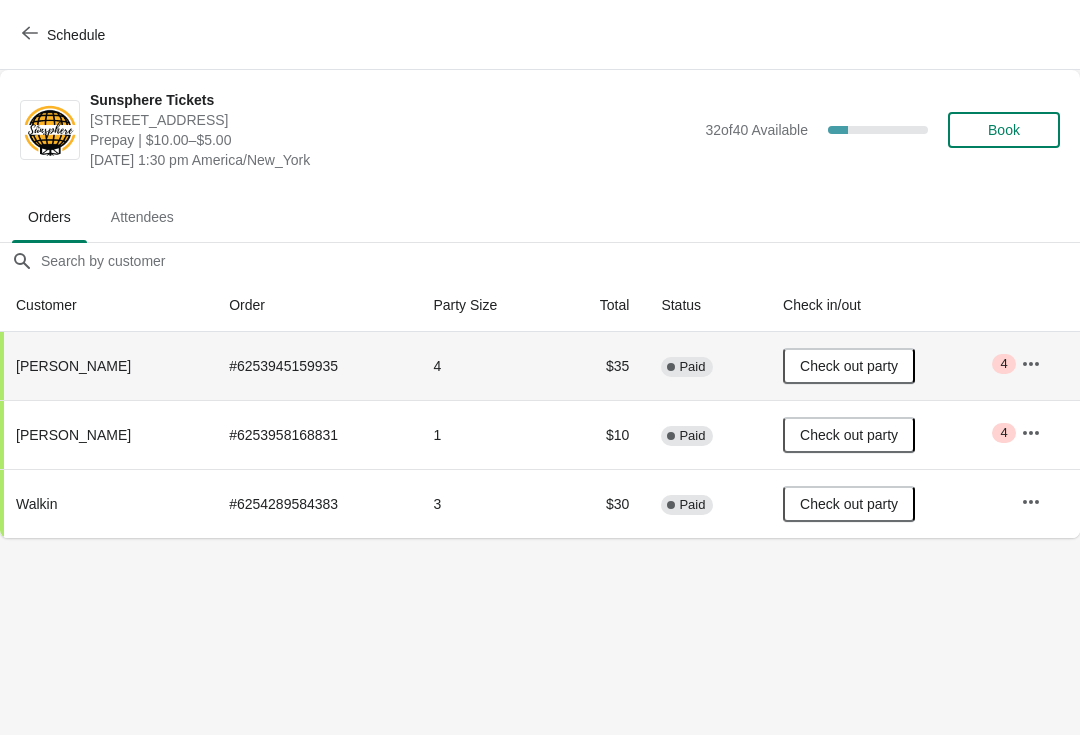 click on "Book" at bounding box center (1004, 130) 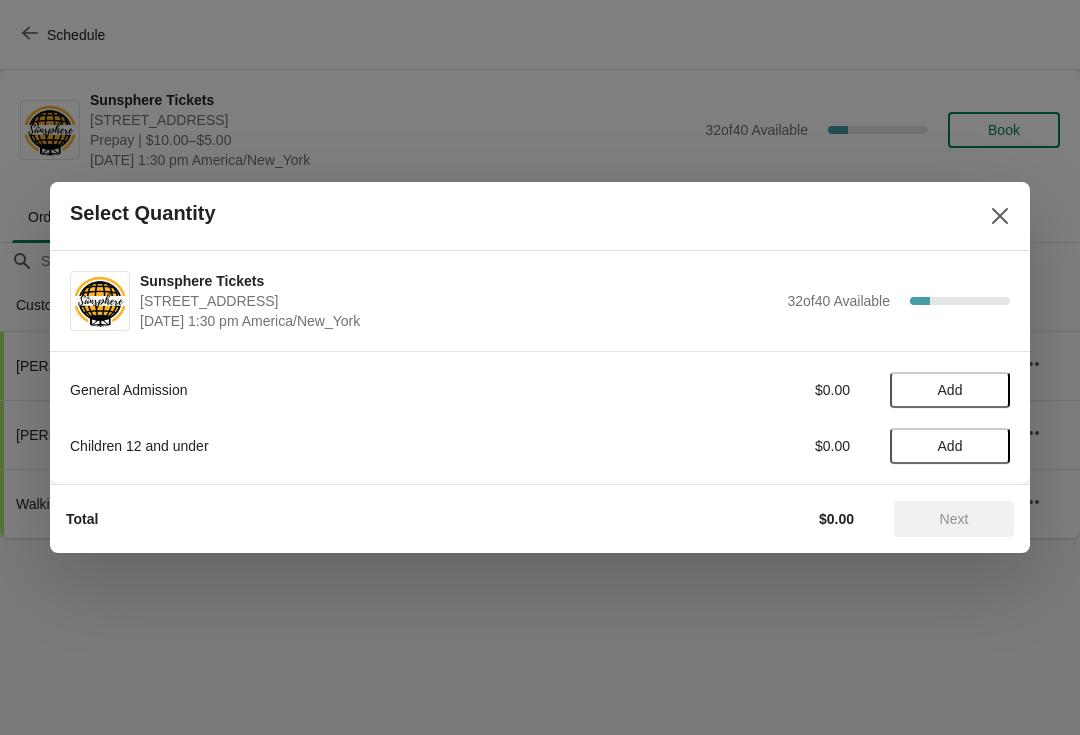 click on "Add" at bounding box center (950, 390) 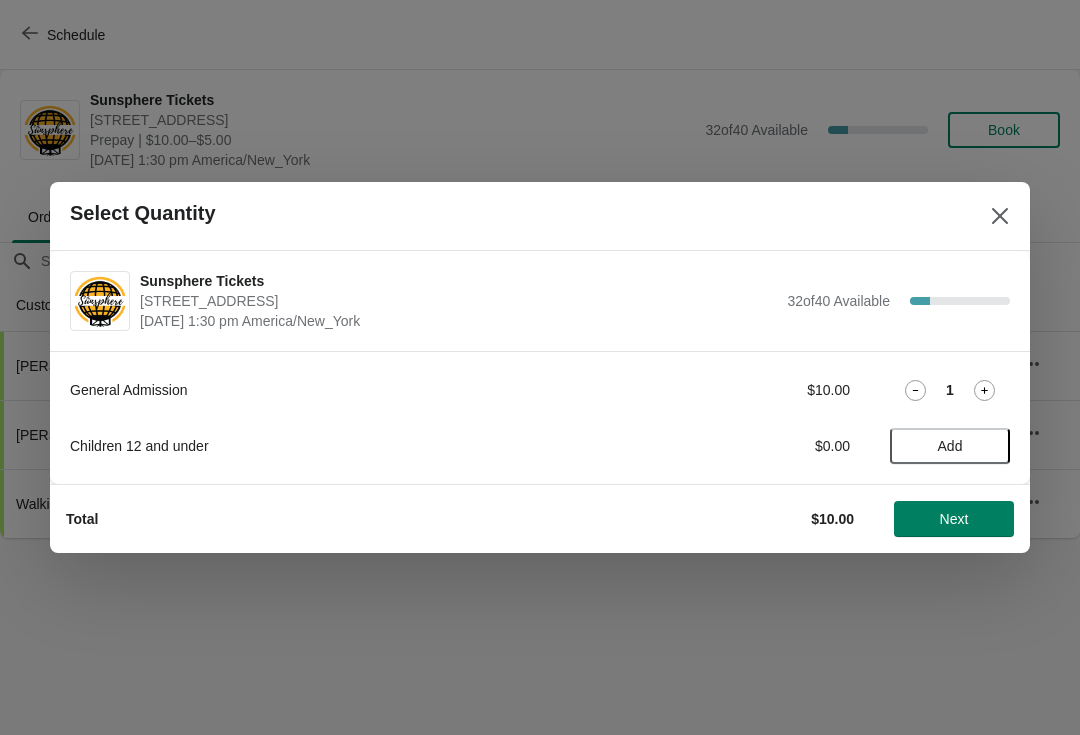 click on "1" at bounding box center [950, 390] 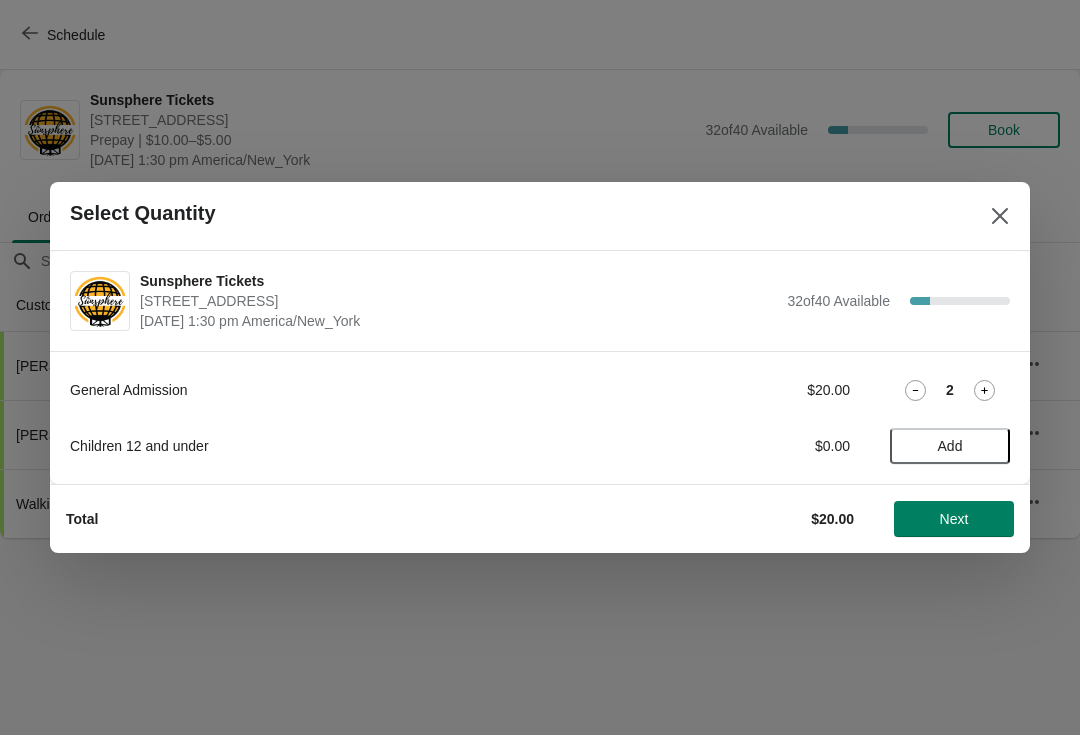 click on "Next" at bounding box center (954, 519) 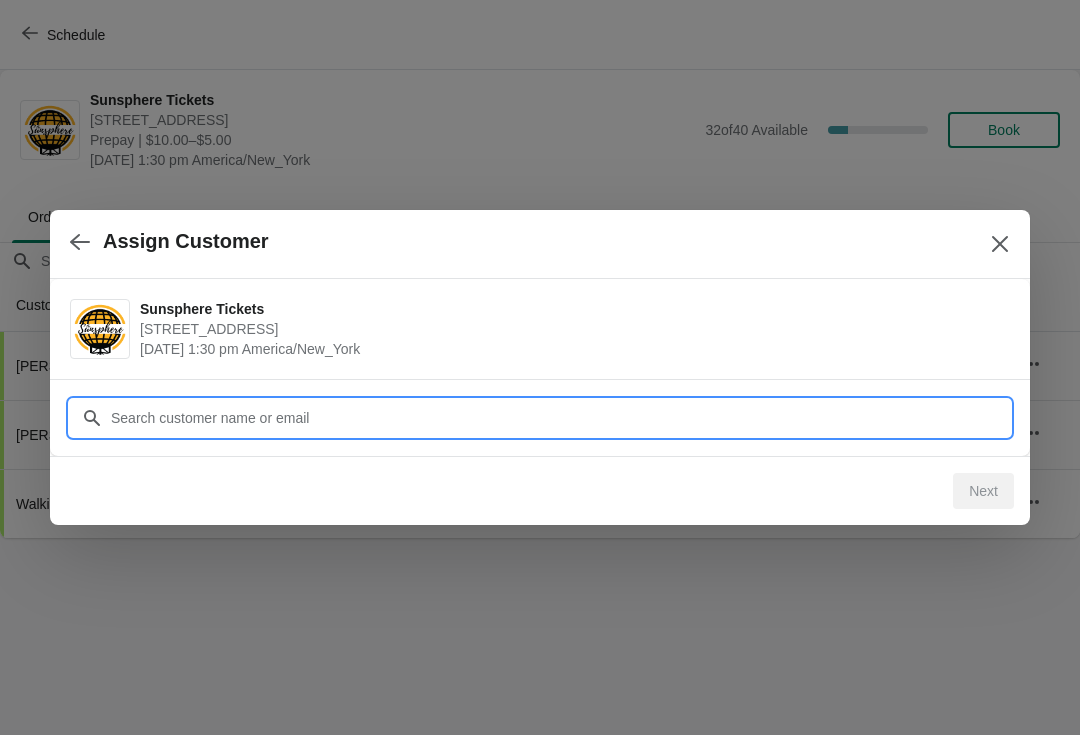 click on "Customer" at bounding box center [560, 418] 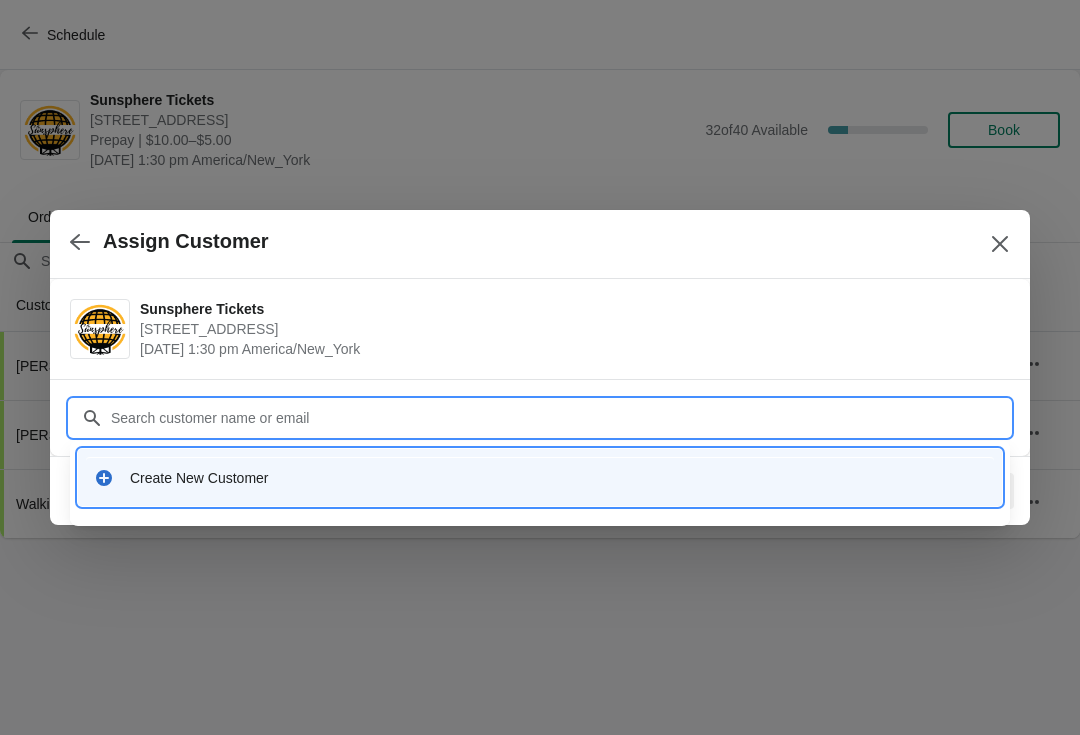 click on "Create New Customer" at bounding box center [558, 478] 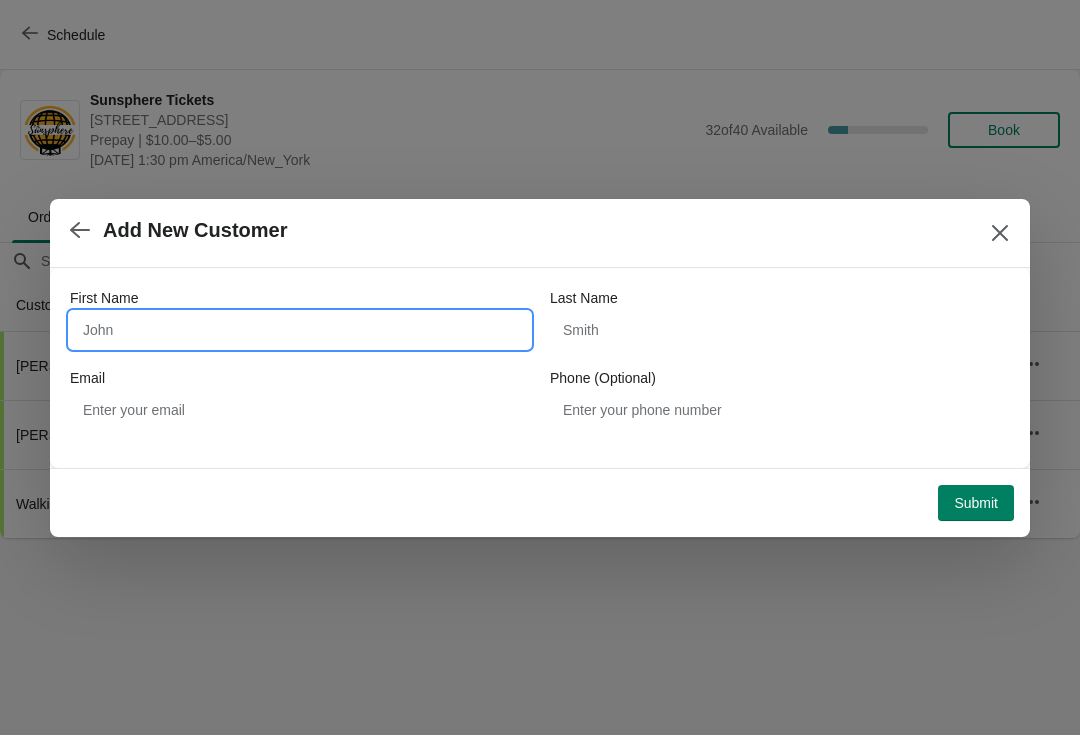 click on "First Name" at bounding box center [300, 330] 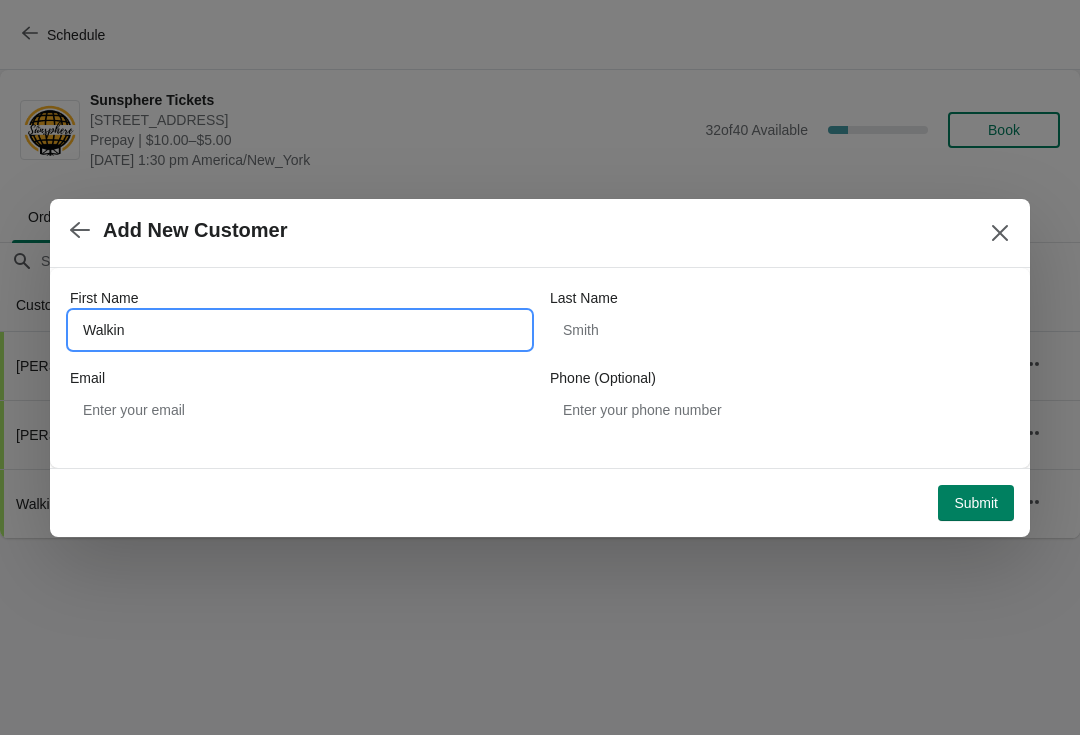 type on "Walkin" 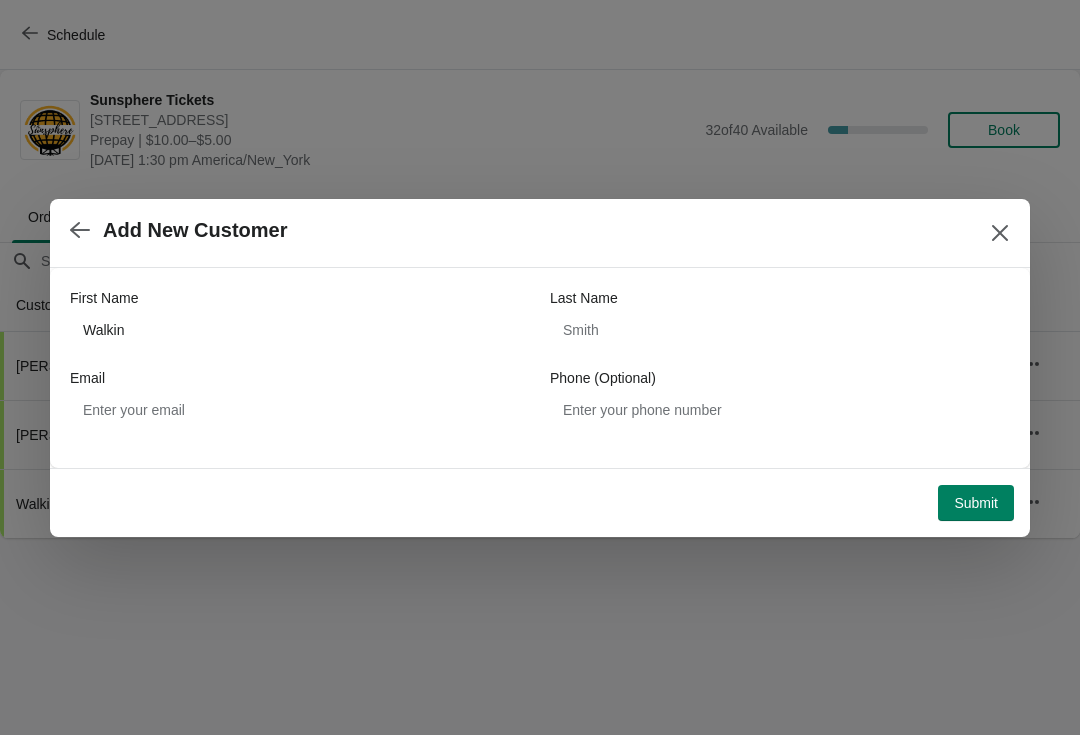 click on "Submit" at bounding box center [976, 503] 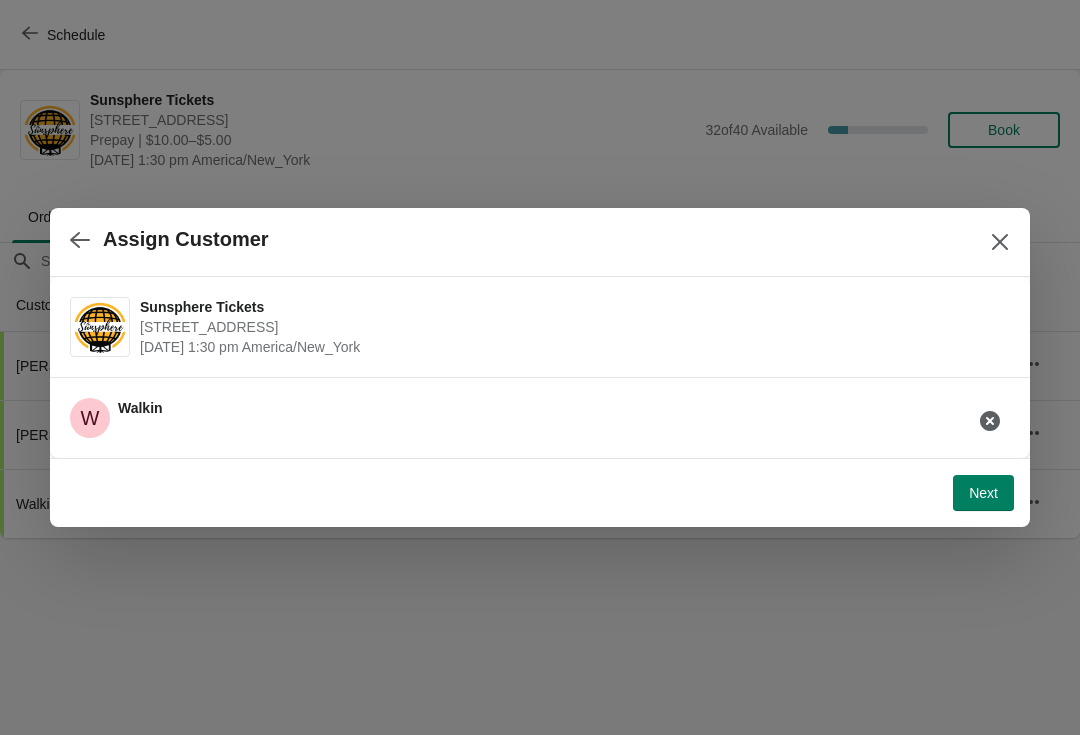 click on "Next" at bounding box center [983, 493] 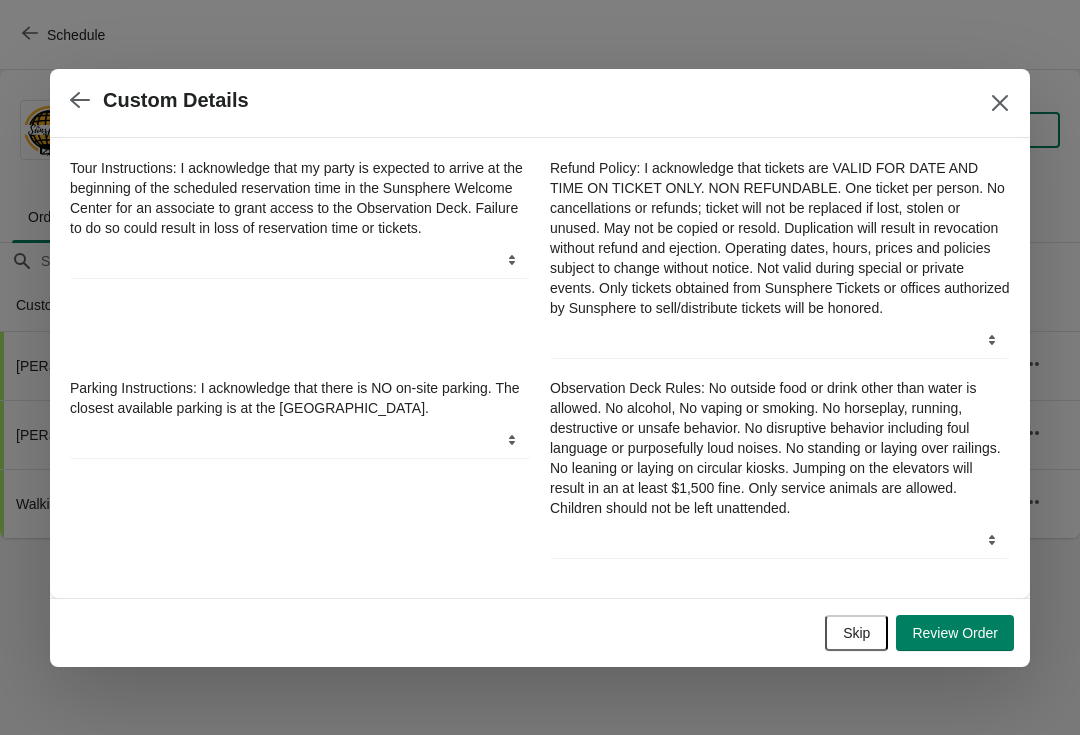 click on "Skip Review Order" at bounding box center (536, 629) 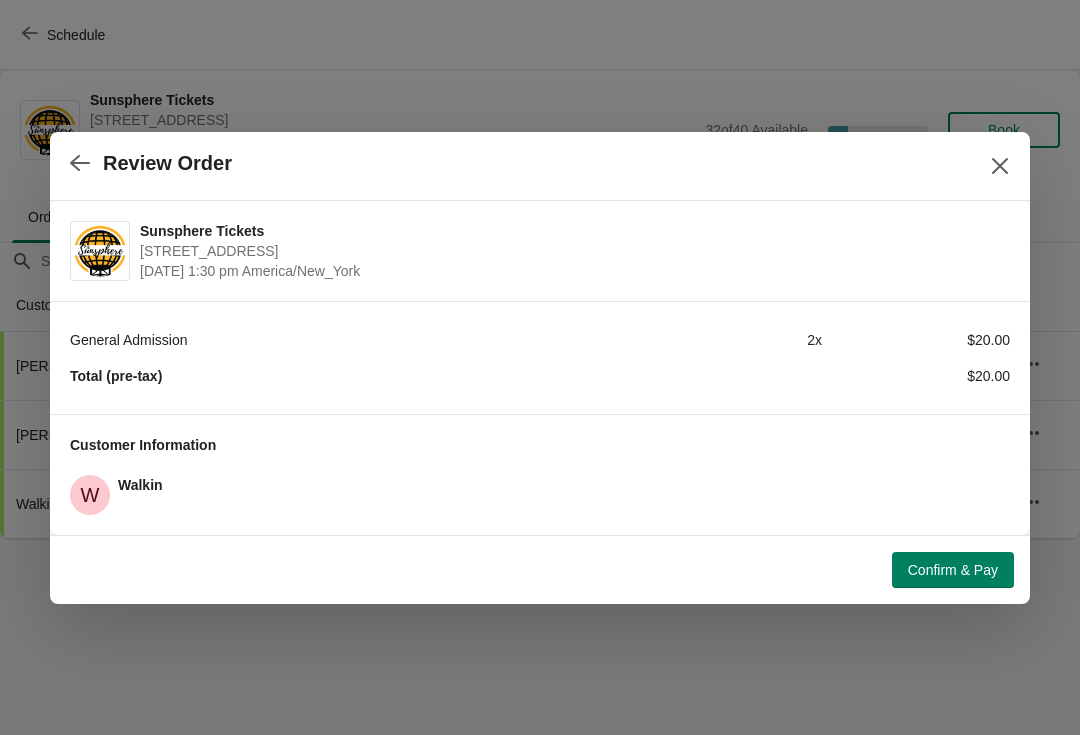 click at bounding box center [80, 163] 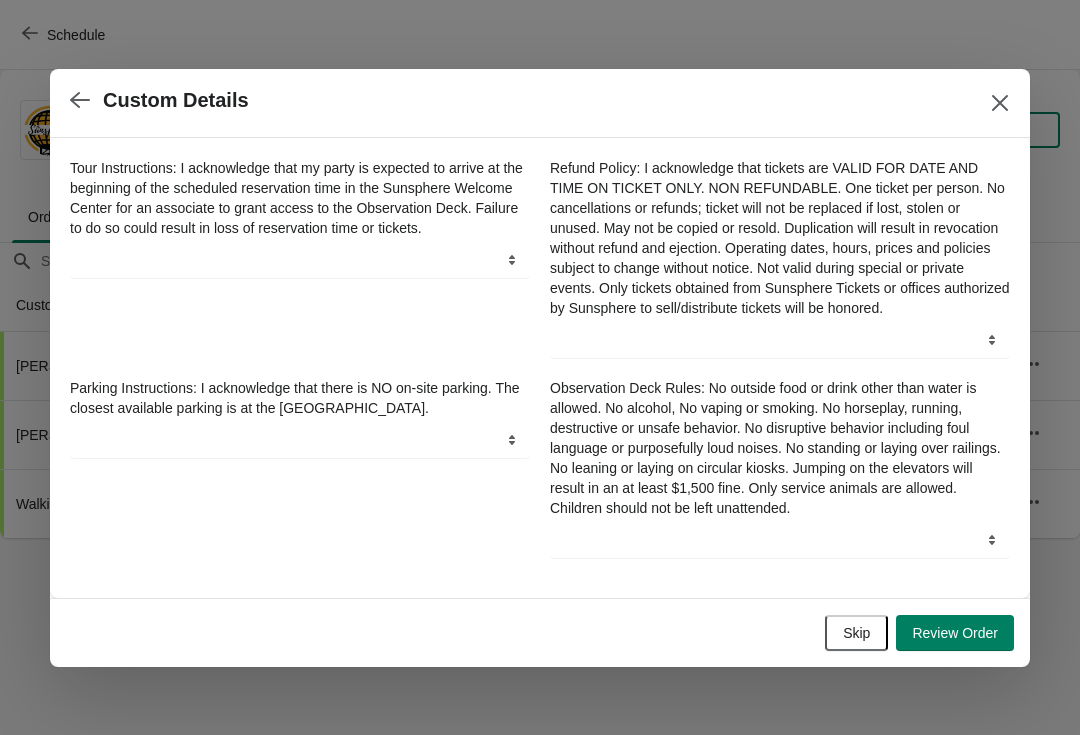 click 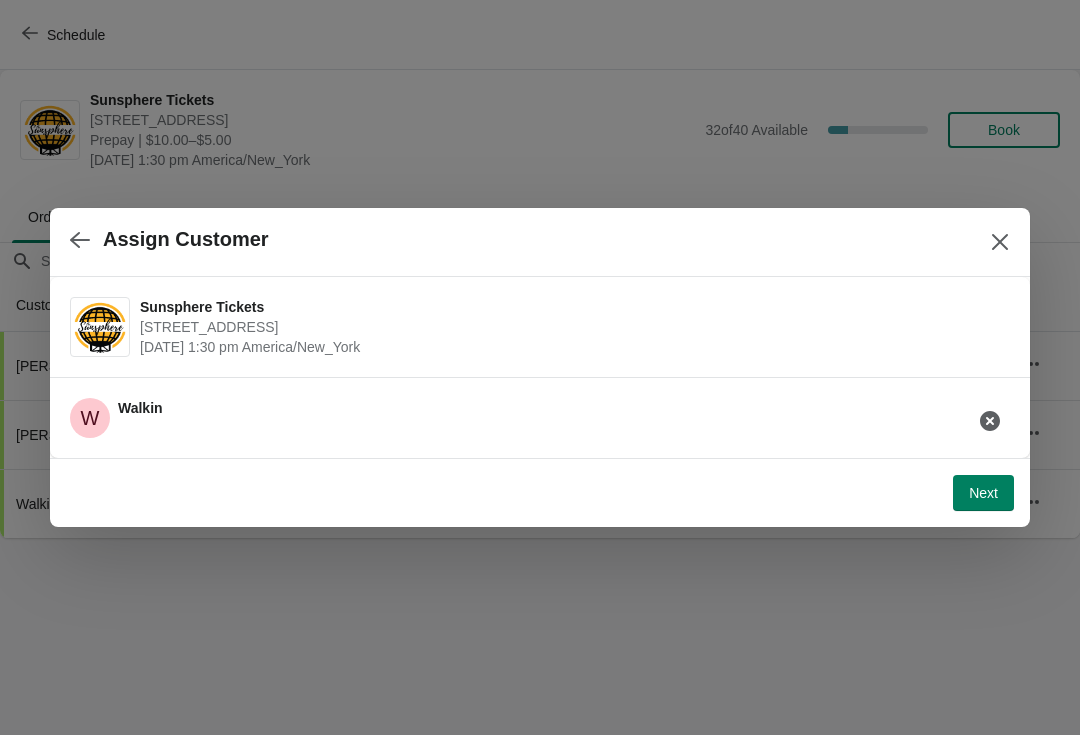 click at bounding box center (80, 239) 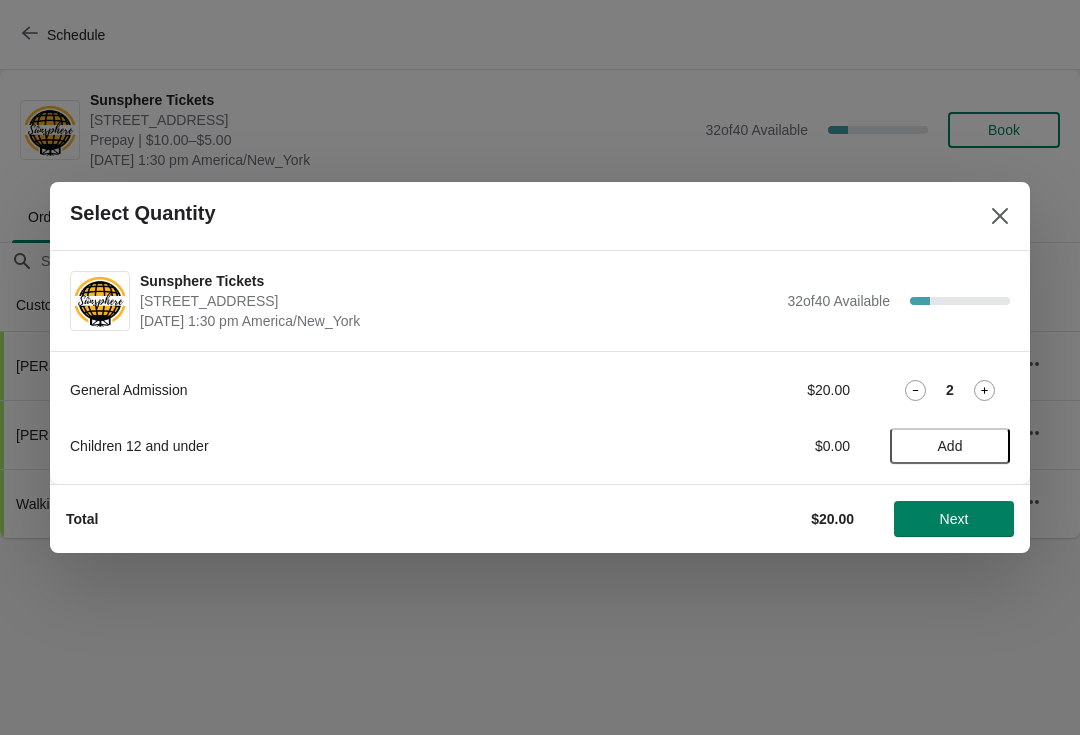 click 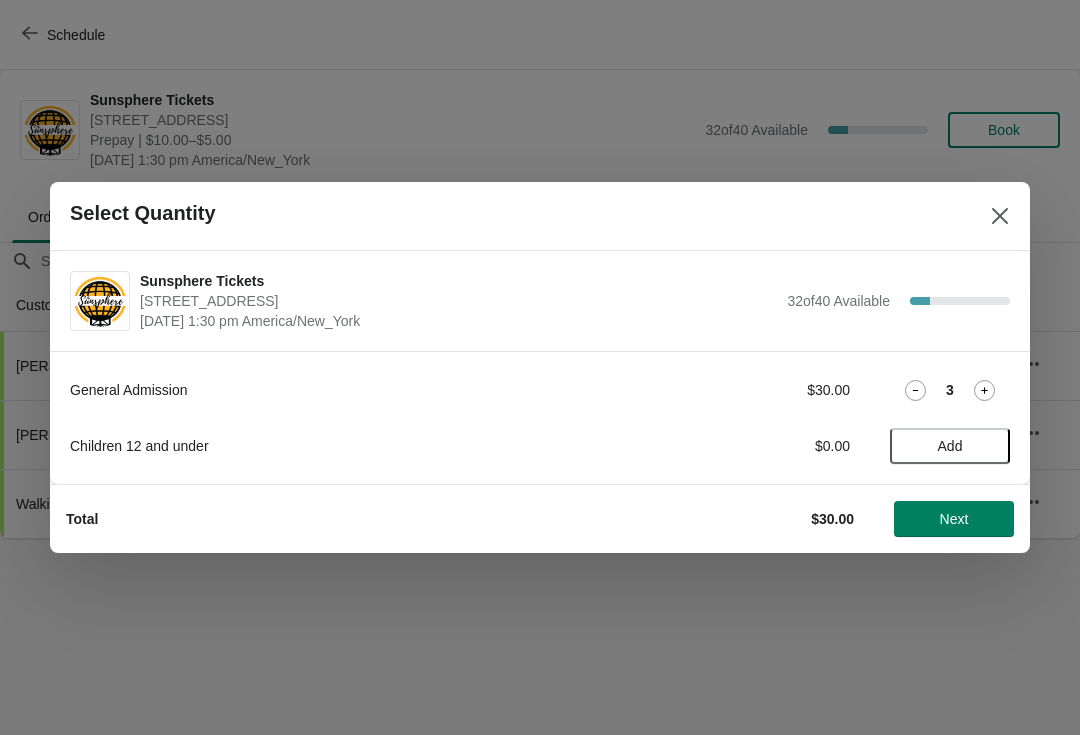 click on "Next" at bounding box center (954, 519) 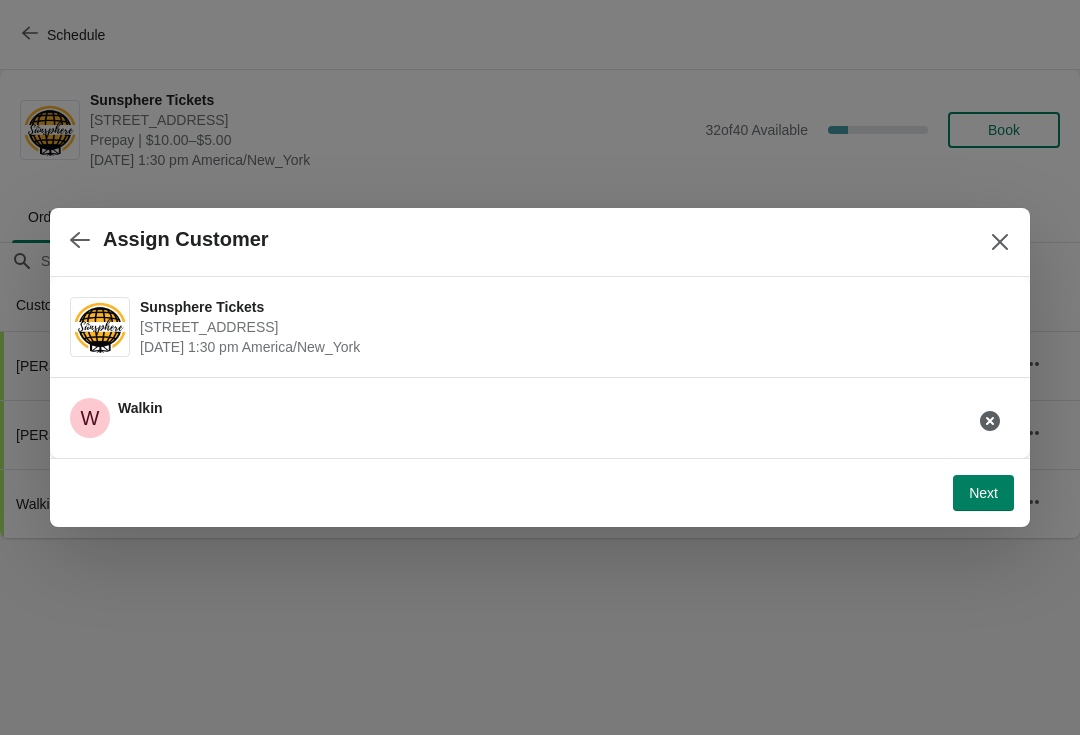 click on "Next" at bounding box center (983, 493) 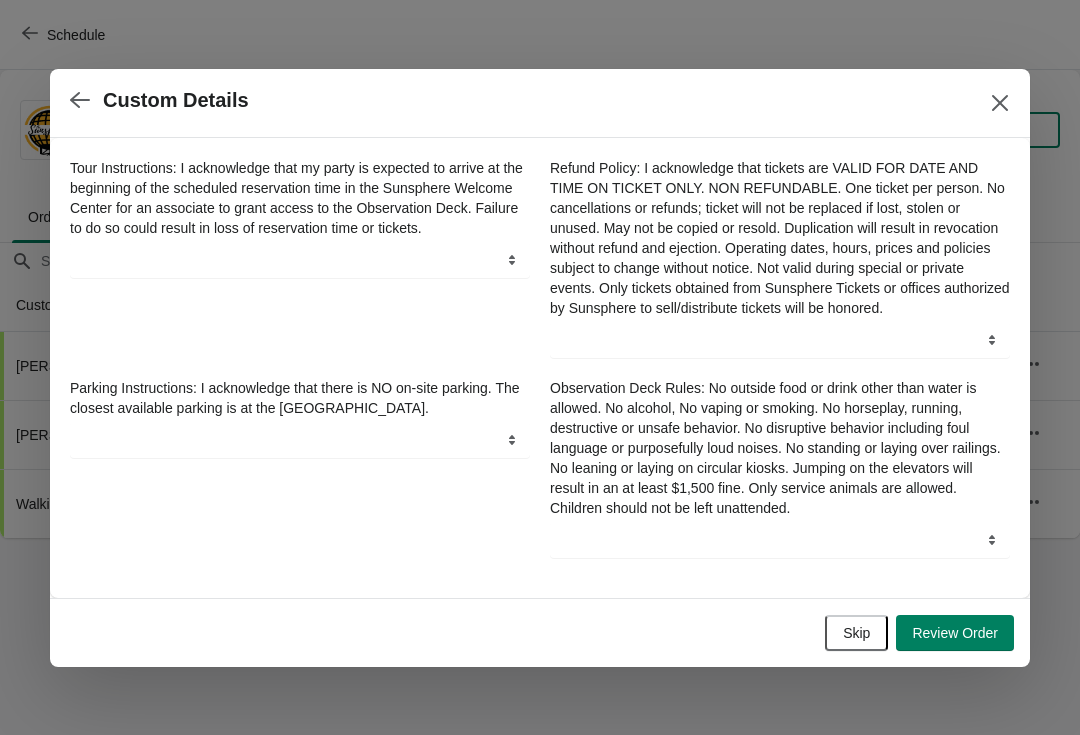 click on "Skip" at bounding box center (856, 633) 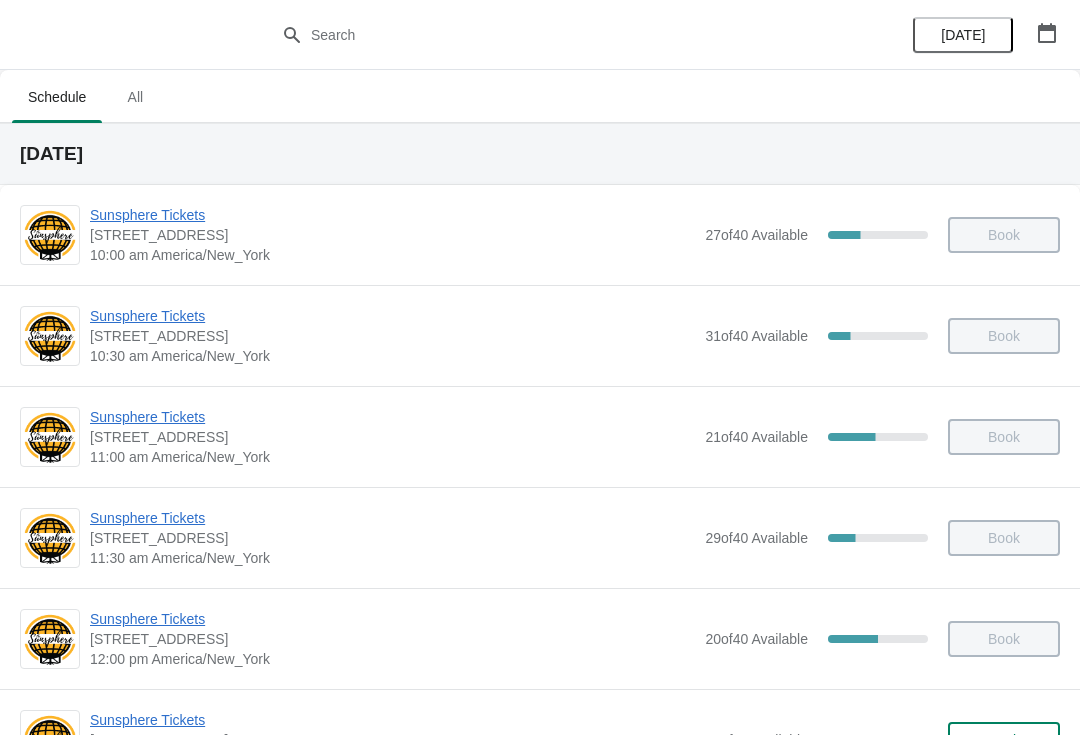 scroll, scrollTop: 116, scrollLeft: 0, axis: vertical 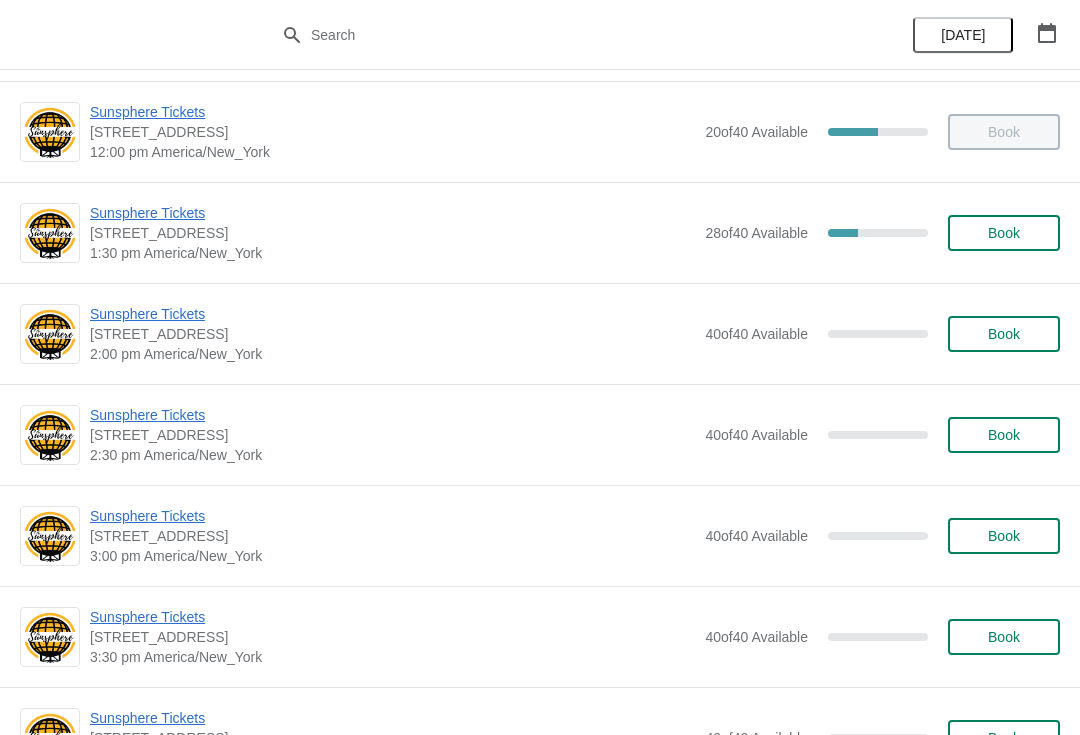 click on "Book" at bounding box center (1004, 233) 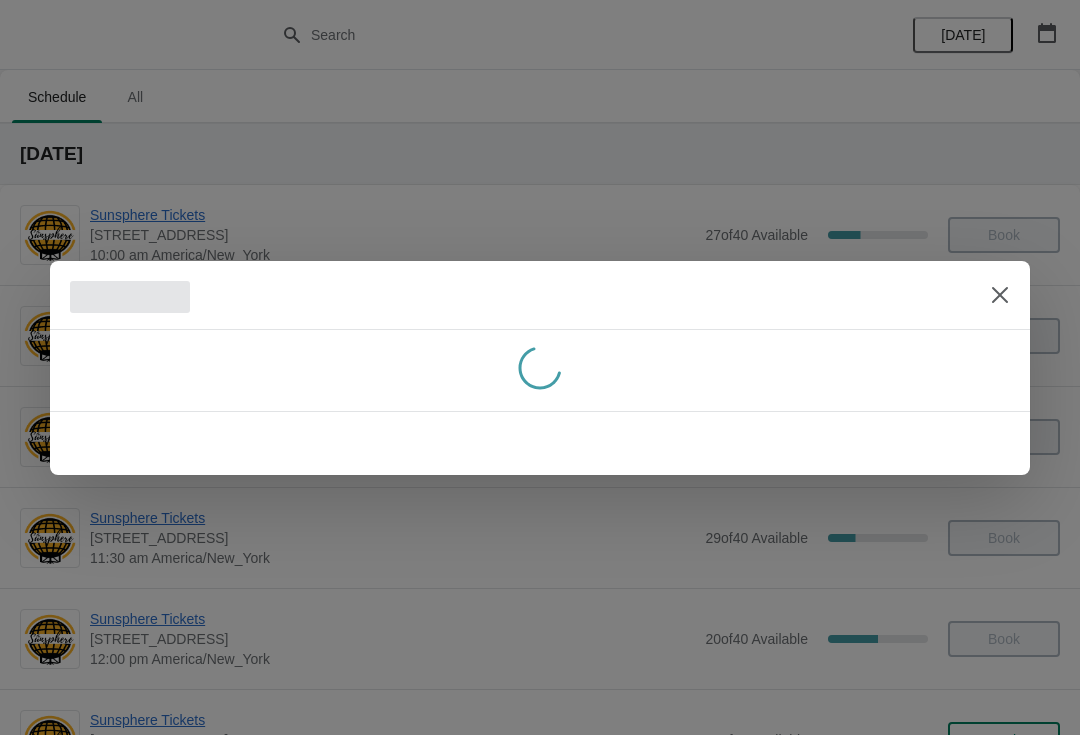 scroll, scrollTop: 507, scrollLeft: 0, axis: vertical 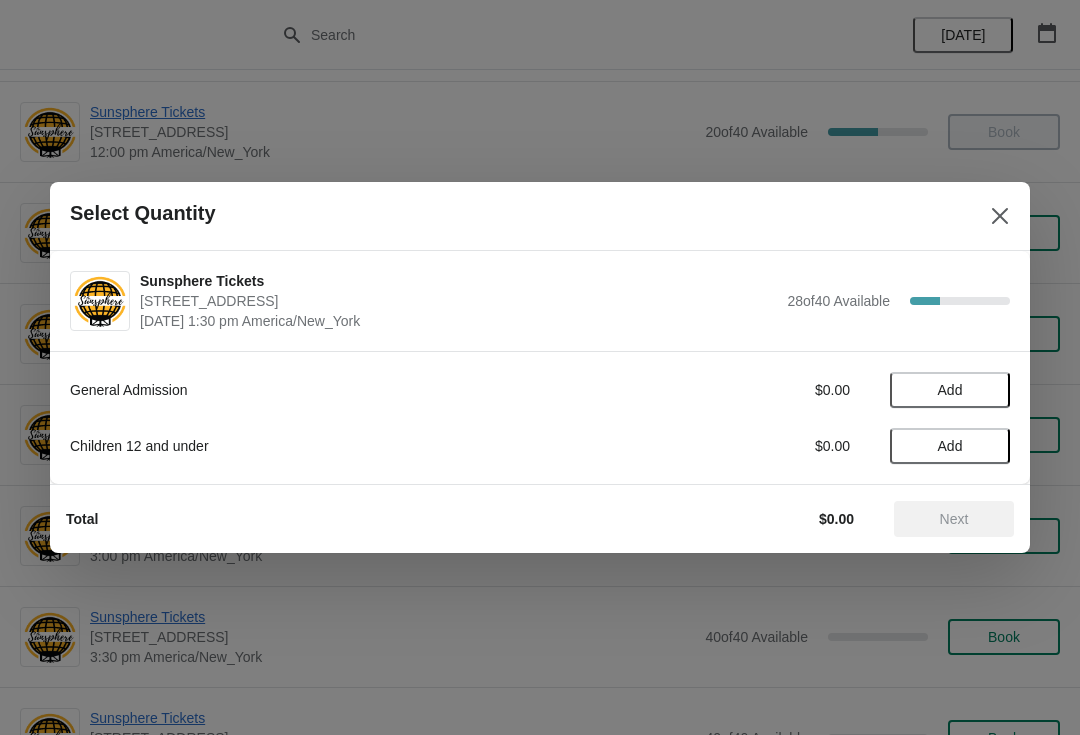 click on "Add" at bounding box center [950, 390] 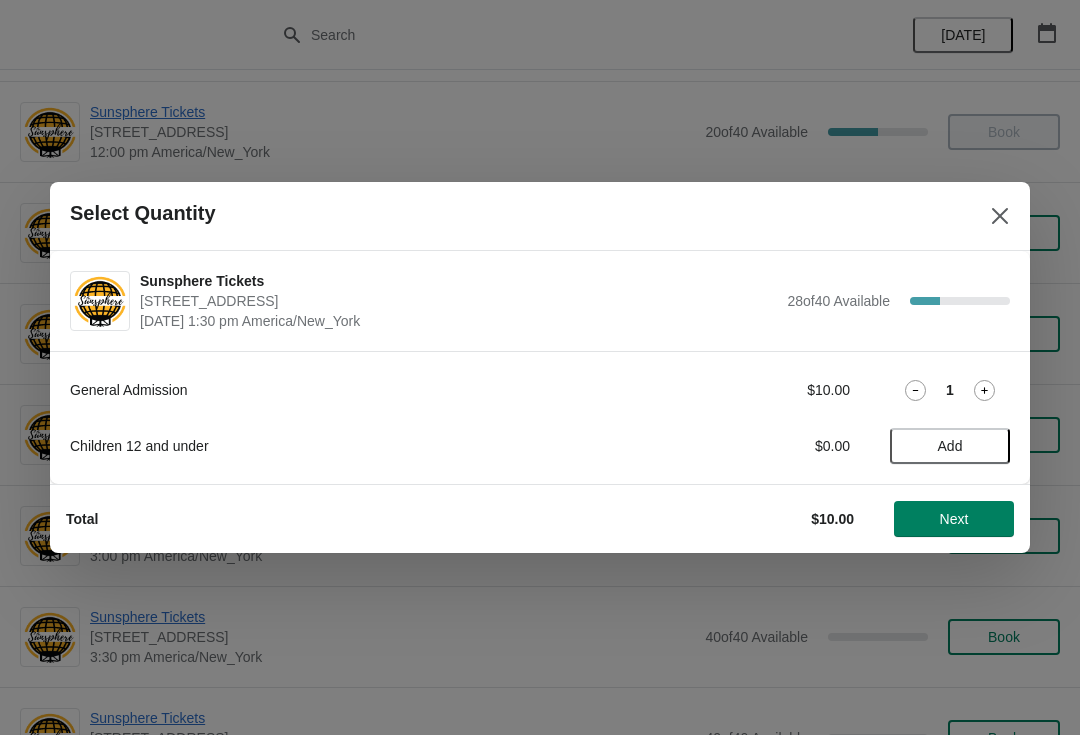 click 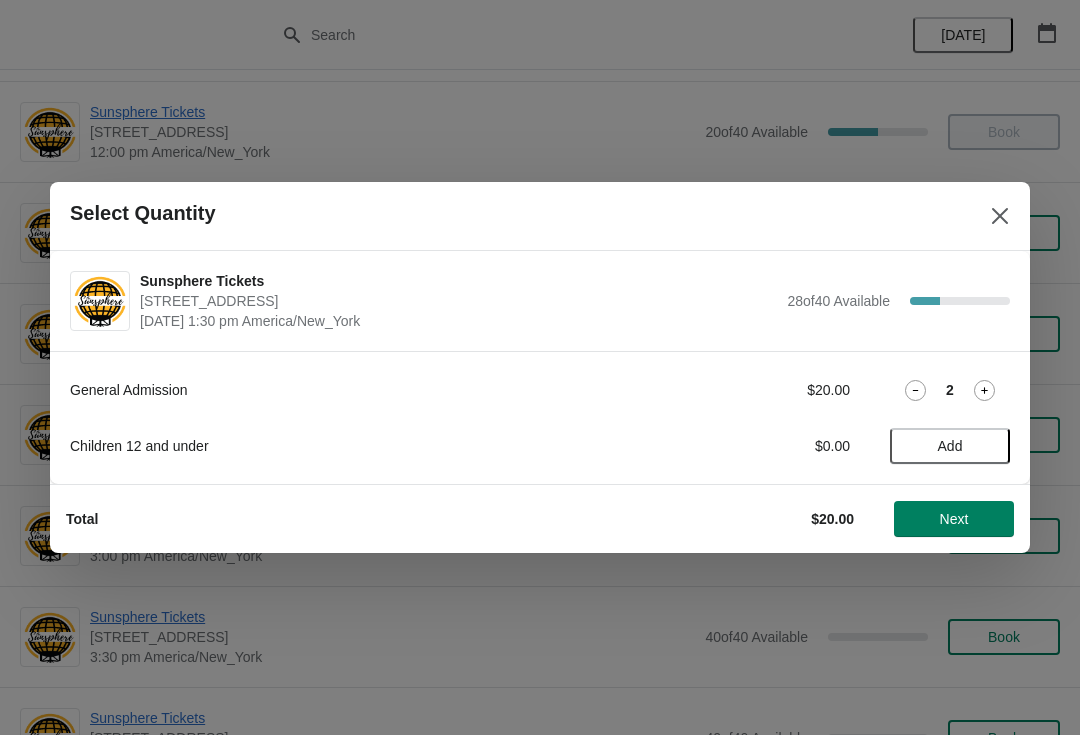 click 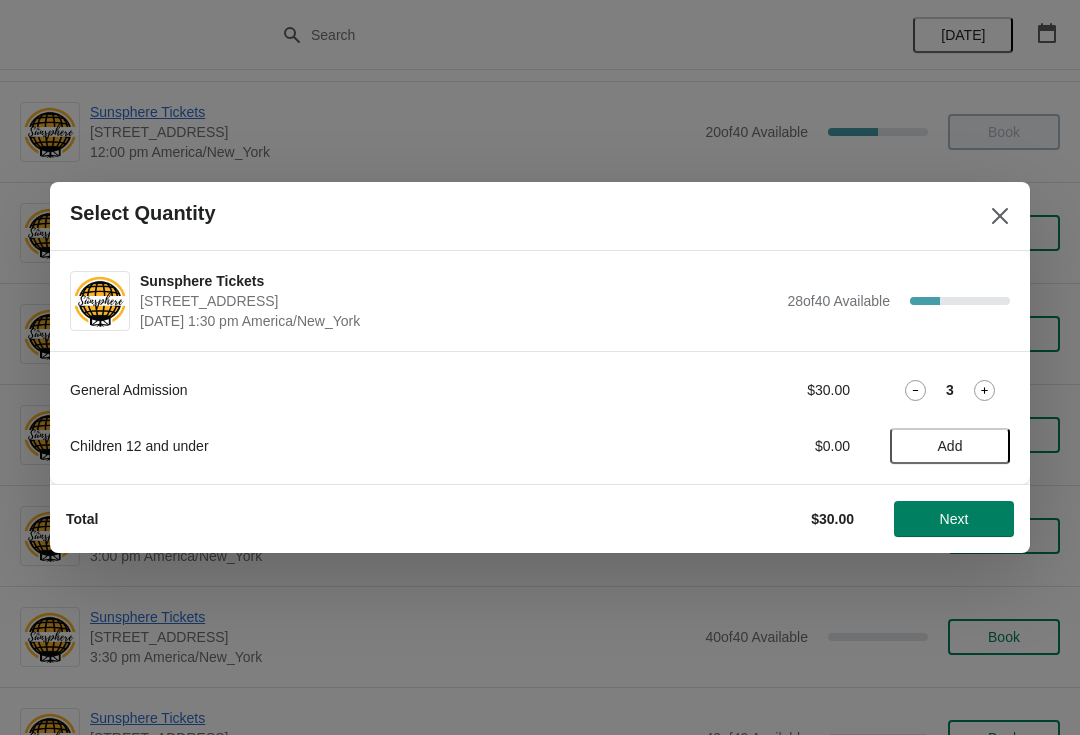 click 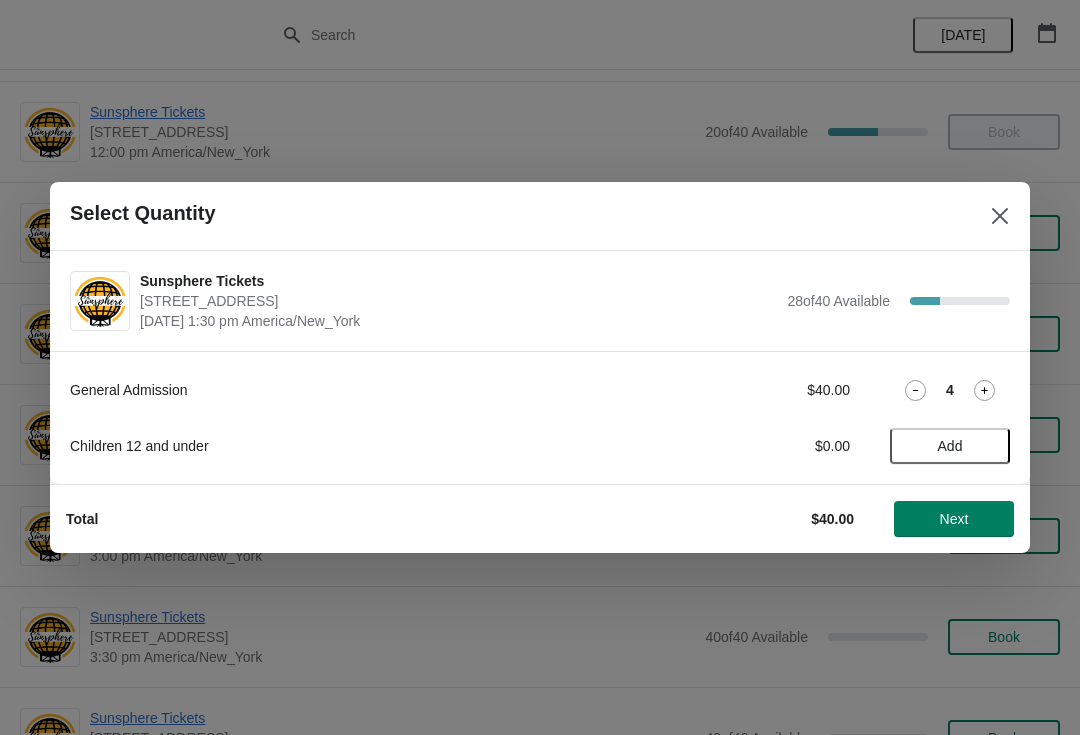 click on "Add" at bounding box center [950, 446] 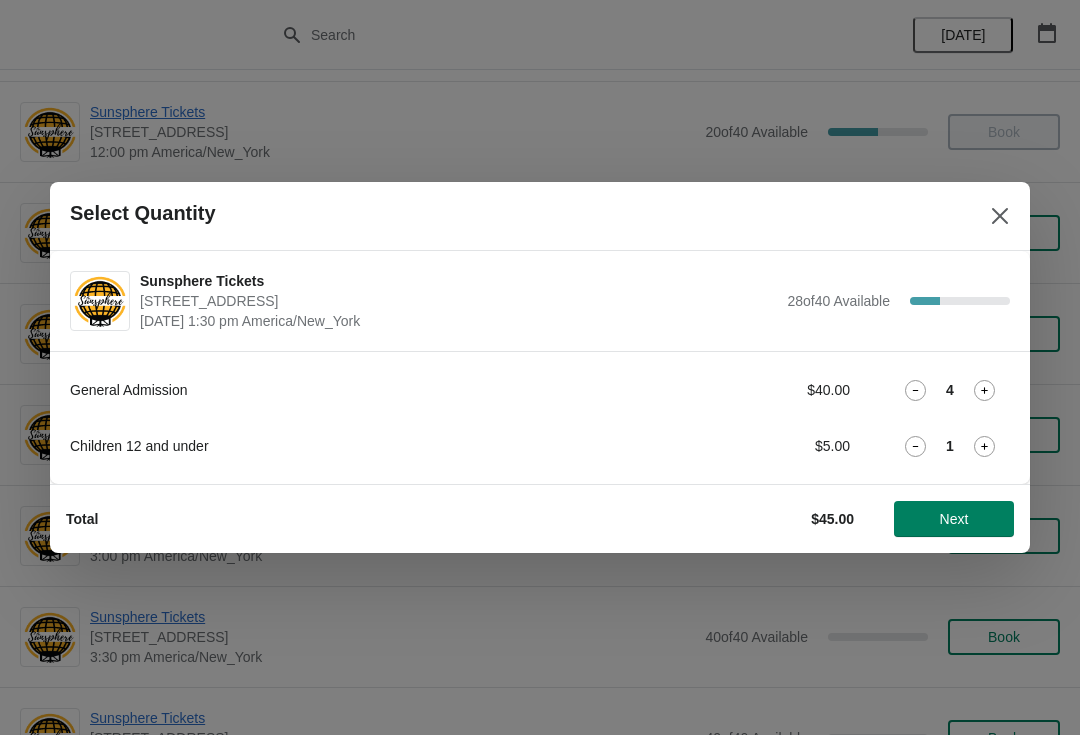 click on "1" at bounding box center [950, 446] 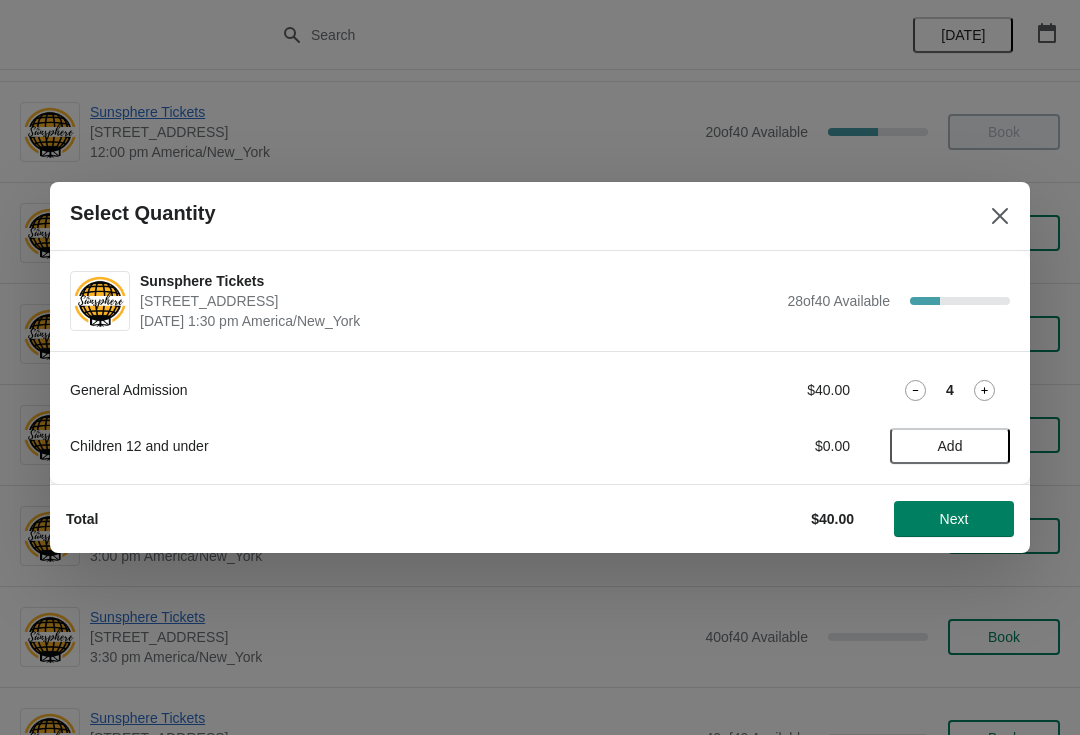 click on "Next" at bounding box center (954, 519) 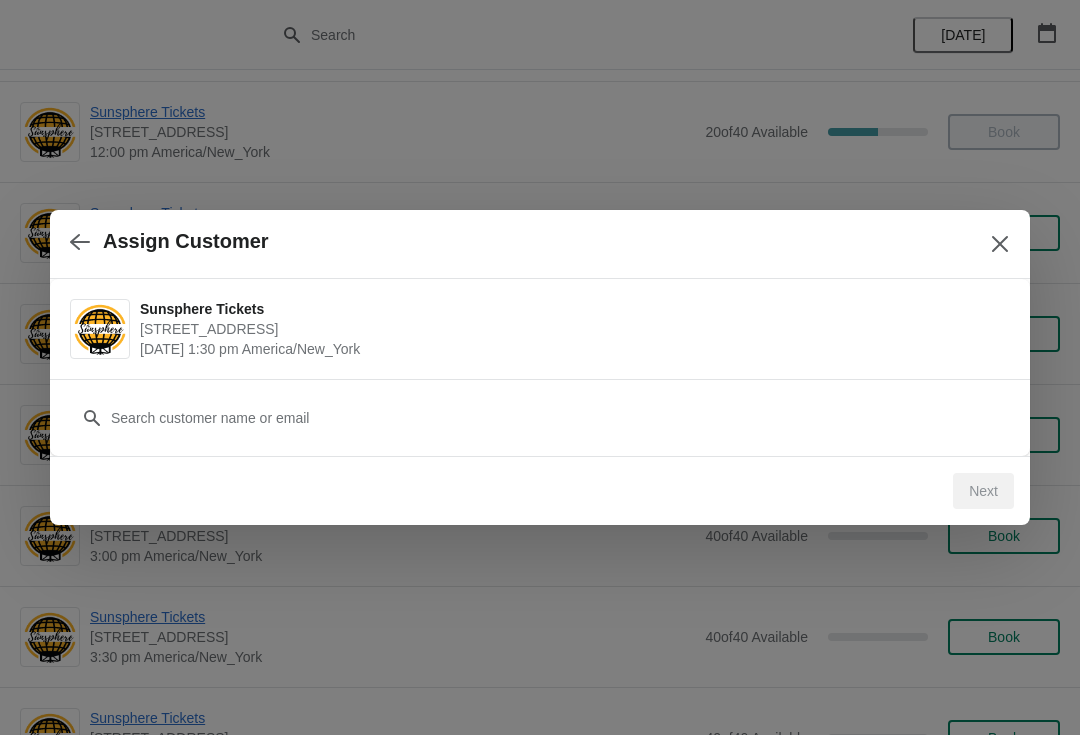 click on "Sunsphere Tickets 810 Clinch Avenue, Knoxville, TN, USA July 9 | 1:30 pm America/New_York" at bounding box center (540, 329) 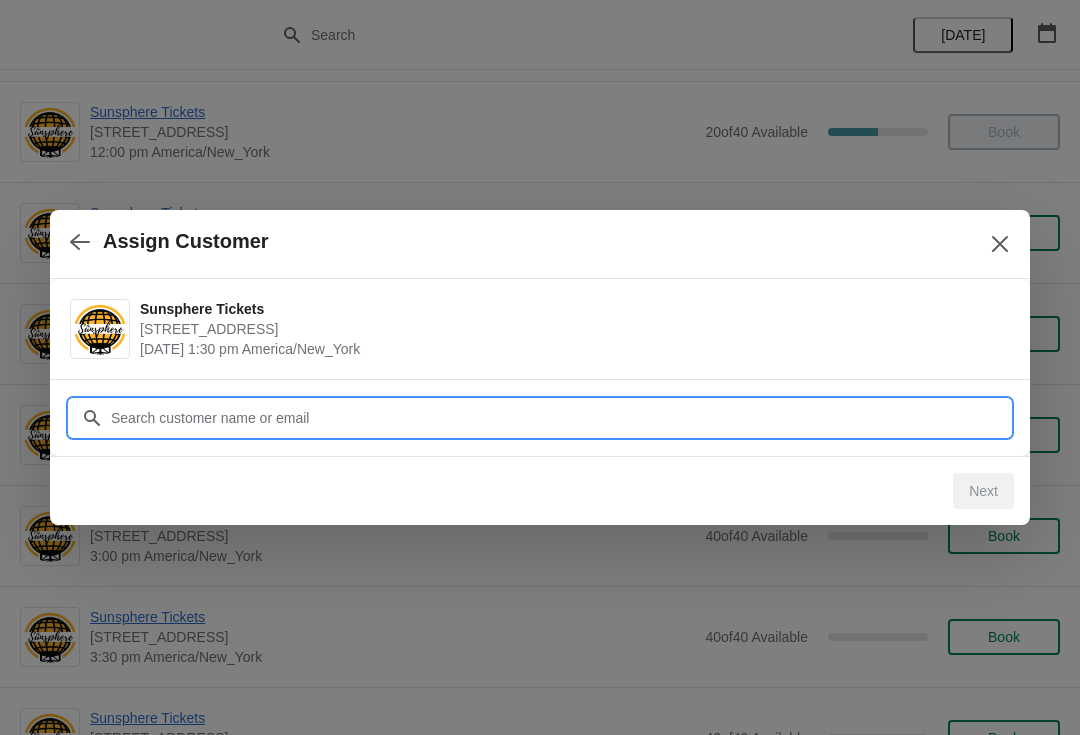 click on "Customer" at bounding box center [560, 418] 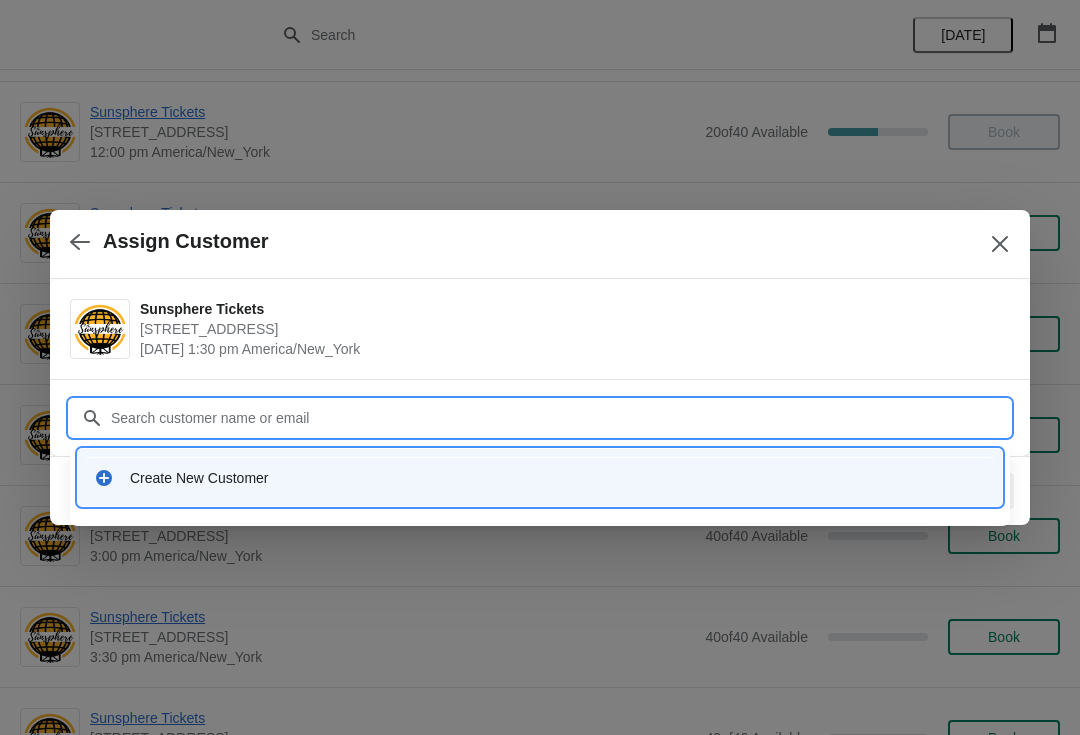 click on "Customer" at bounding box center (560, 418) 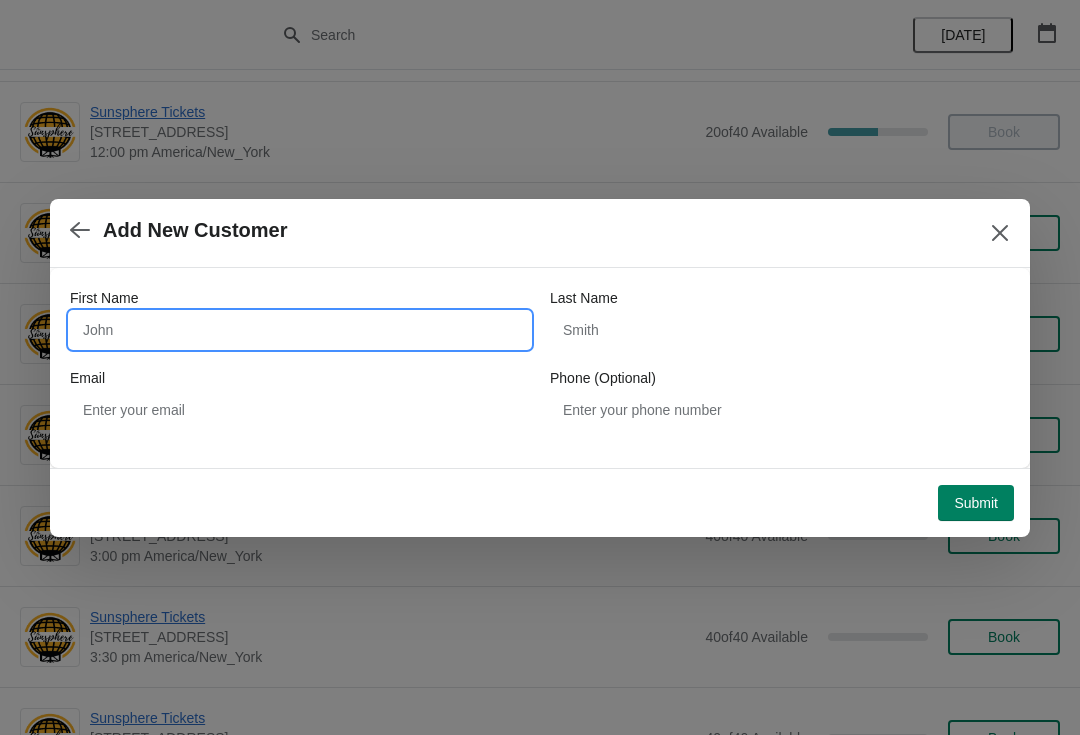 click on "First Name" at bounding box center (300, 330) 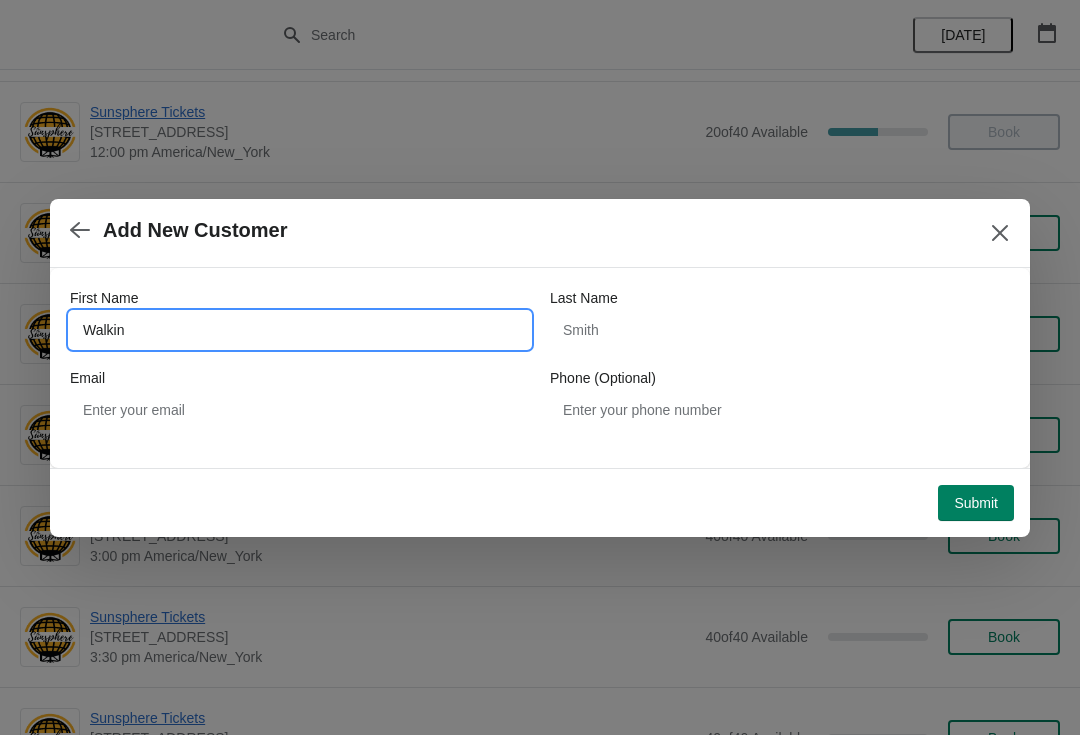 type on "Walkin" 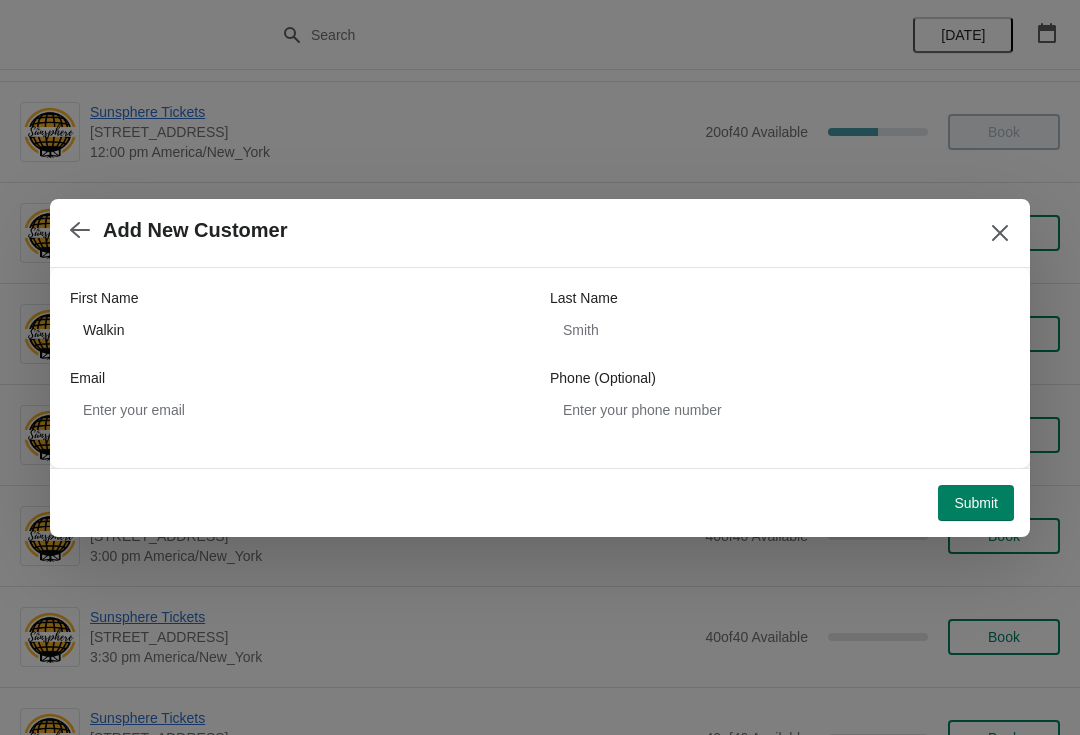 click on "Submit" at bounding box center [976, 503] 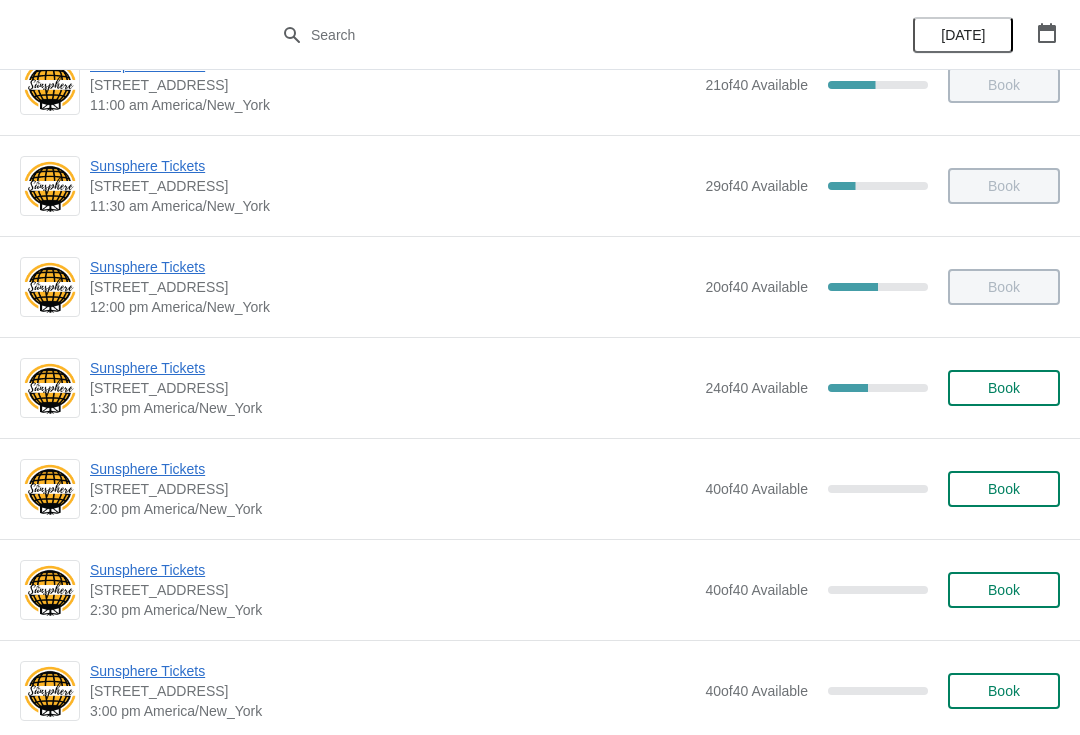 scroll, scrollTop: 353, scrollLeft: 0, axis: vertical 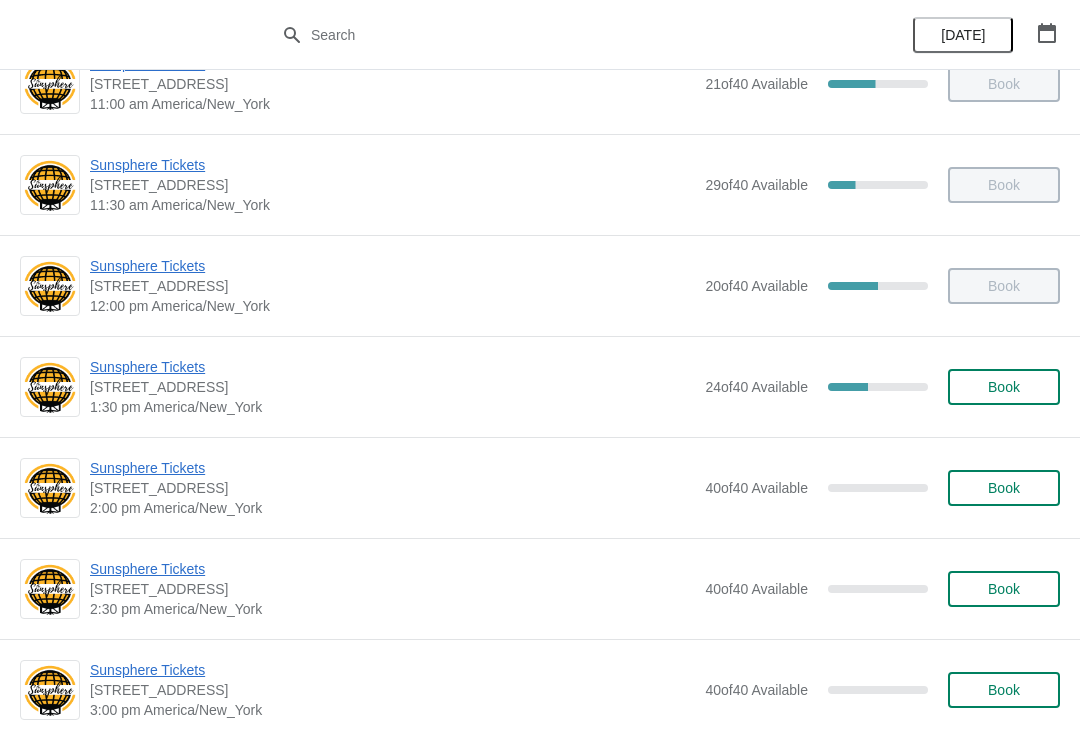 click on "Book" at bounding box center (1004, 387) 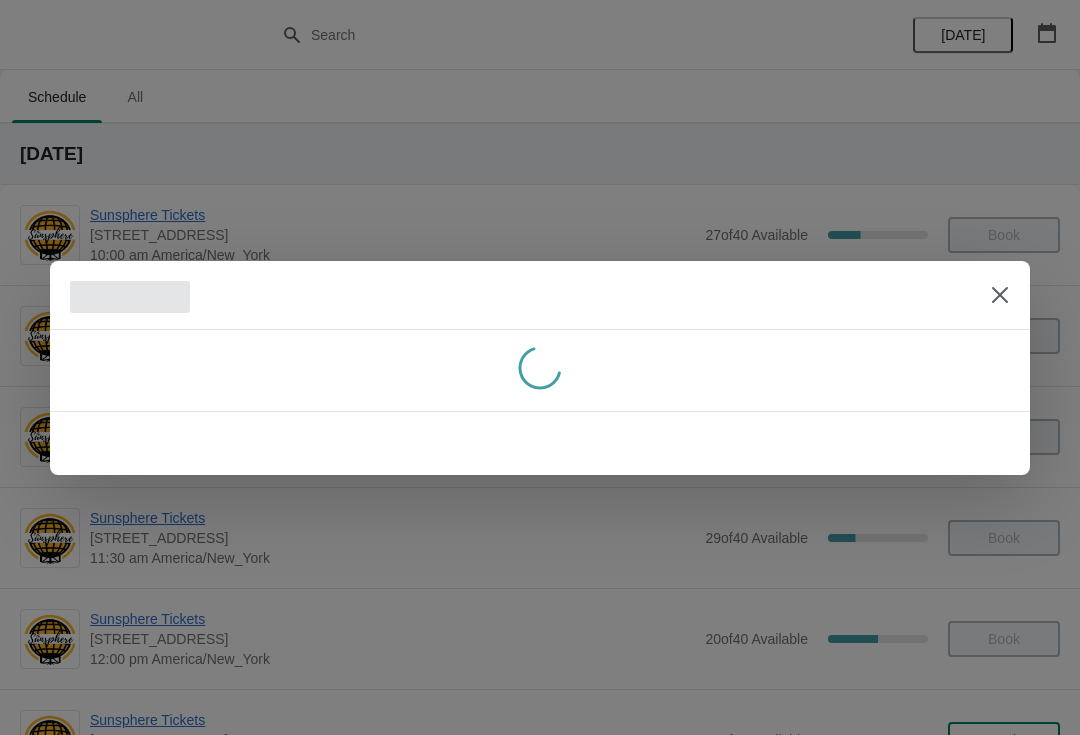 scroll, scrollTop: 0, scrollLeft: 0, axis: both 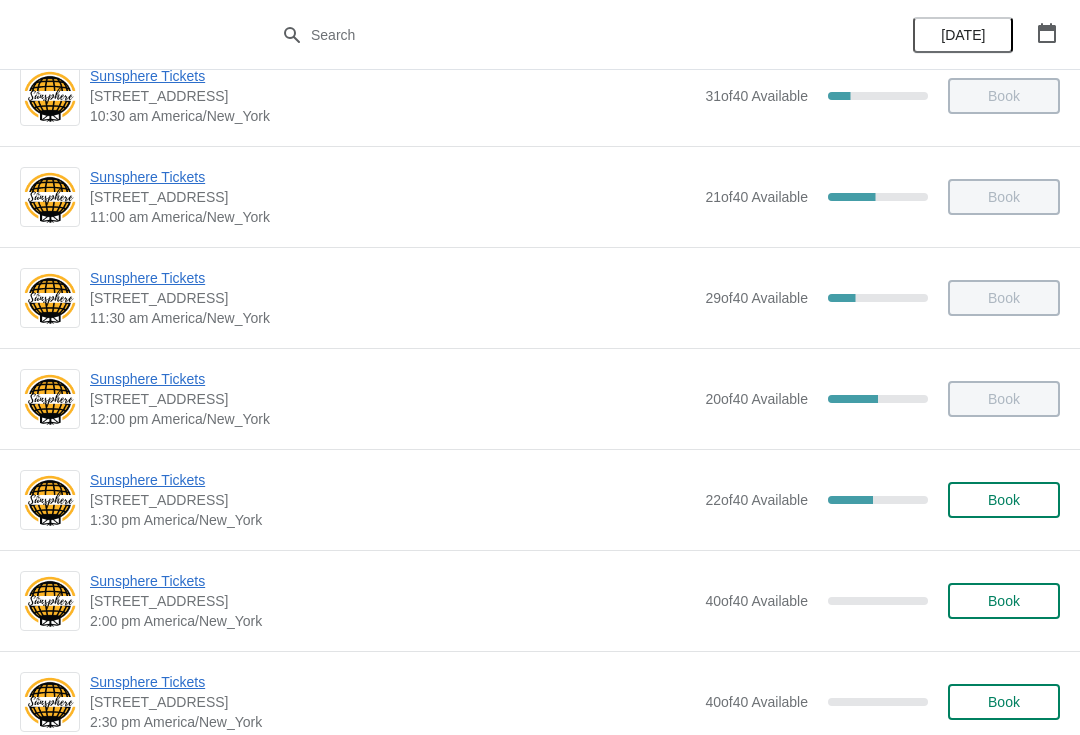 click on "Book" at bounding box center [1004, 500] 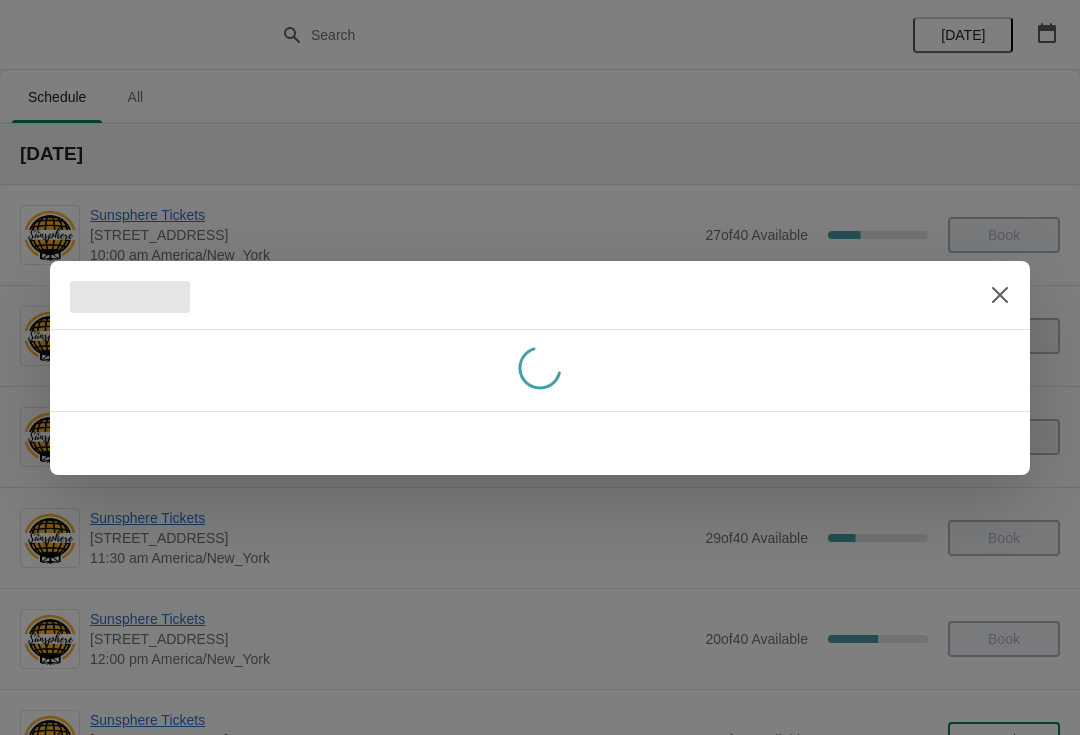 scroll, scrollTop: 0, scrollLeft: 0, axis: both 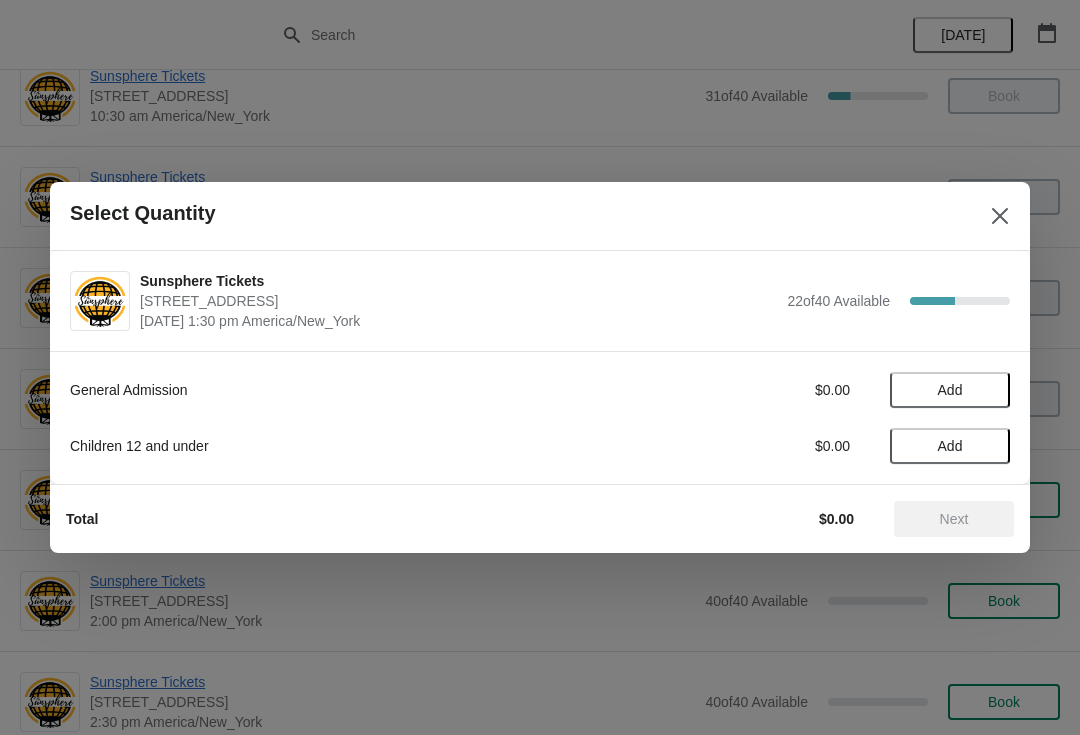 click on "Add" at bounding box center [950, 390] 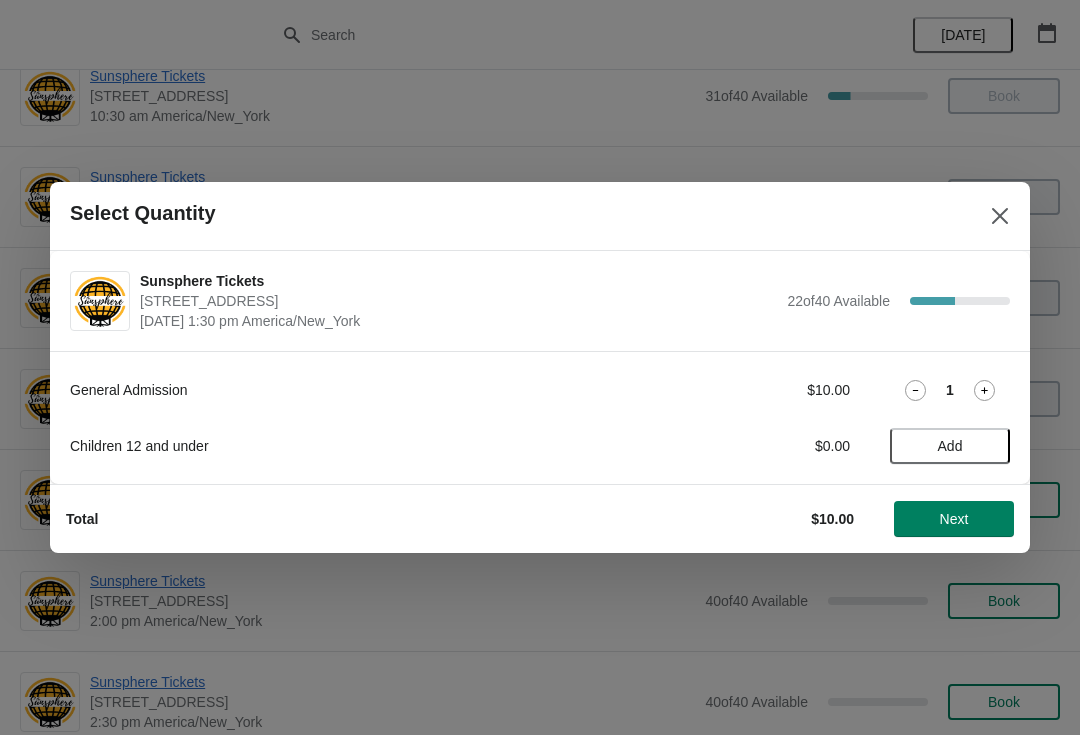 click 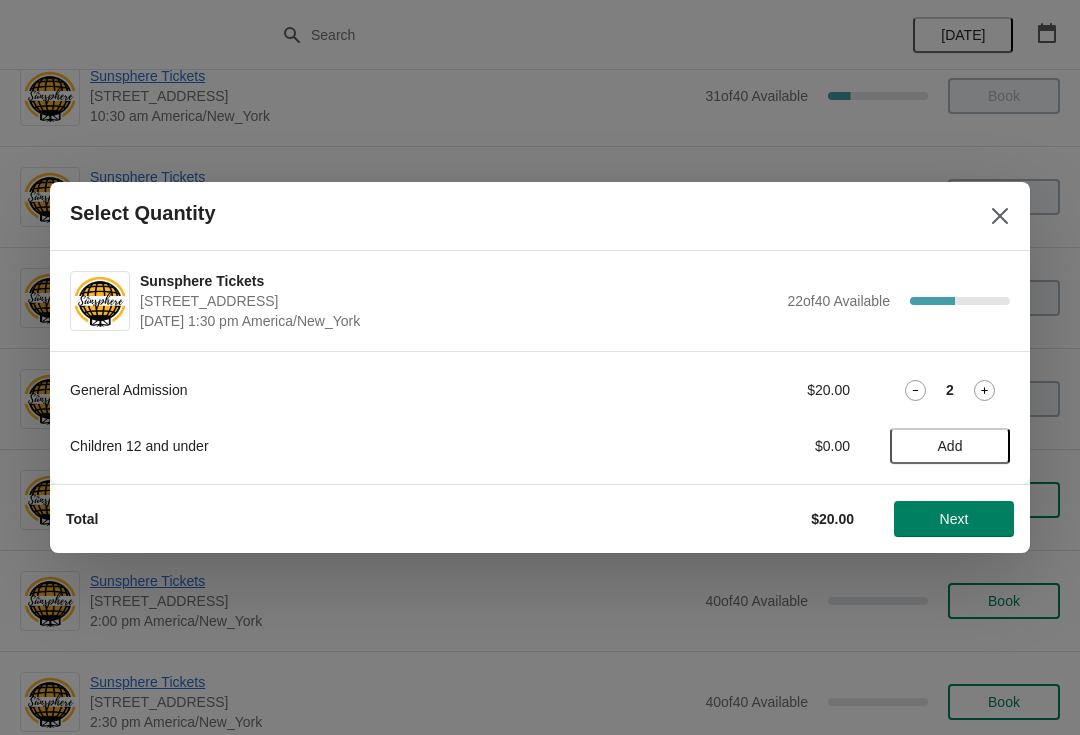 click on "2" at bounding box center (950, 390) 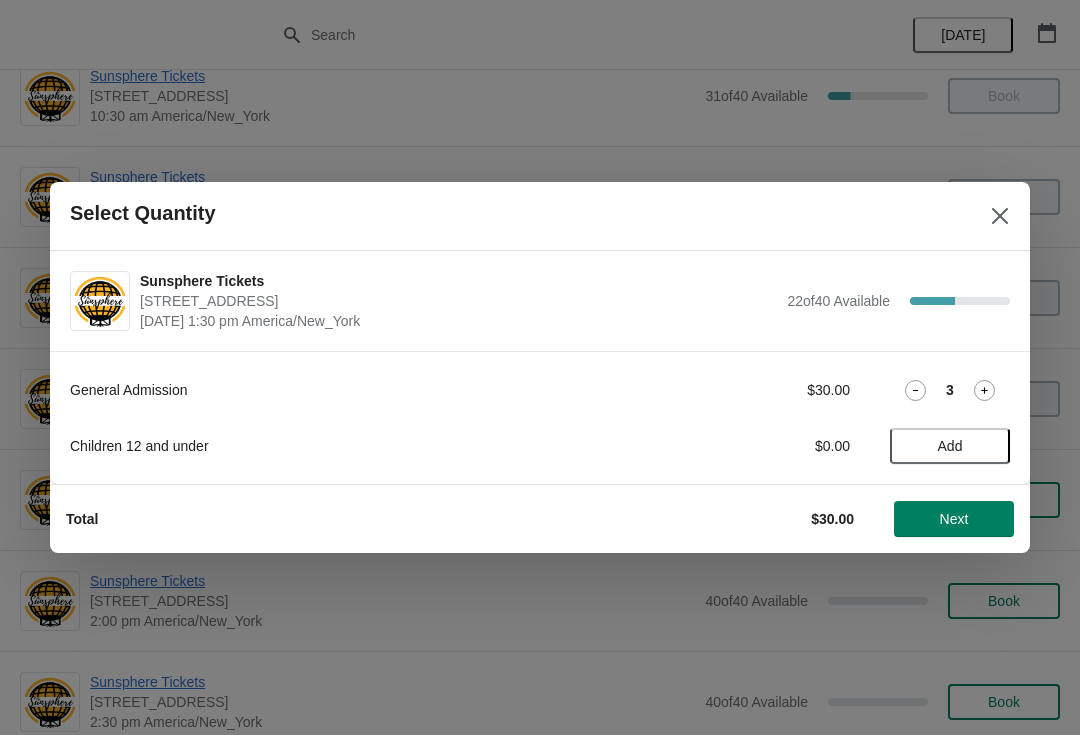 click 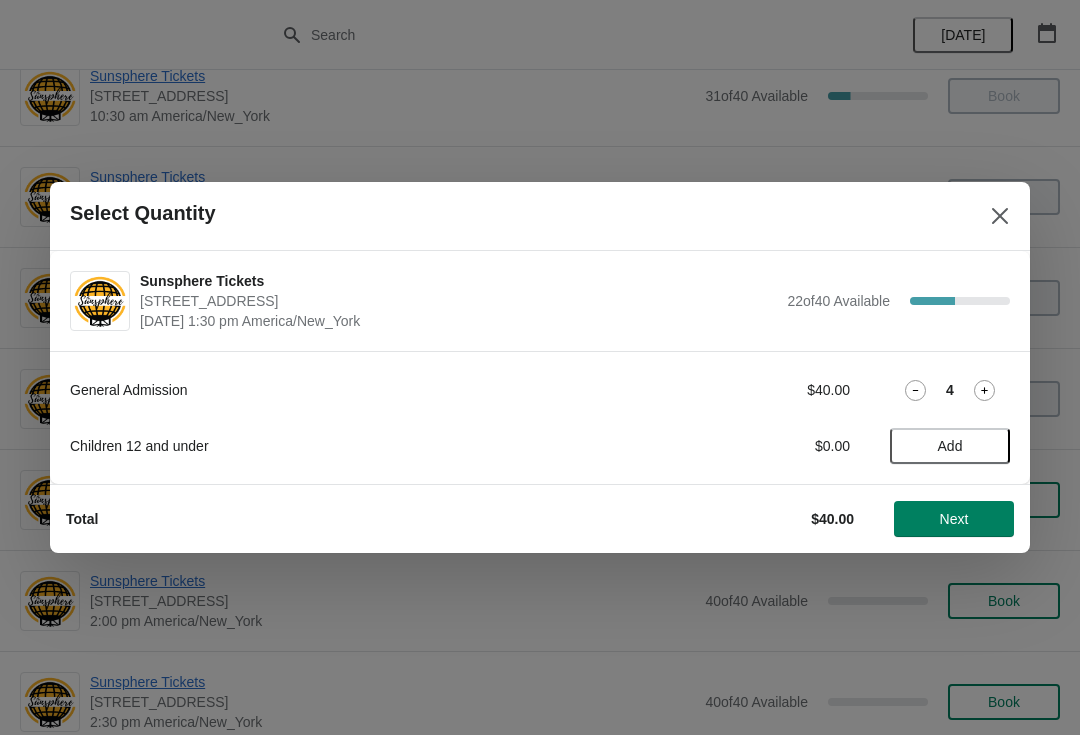 click 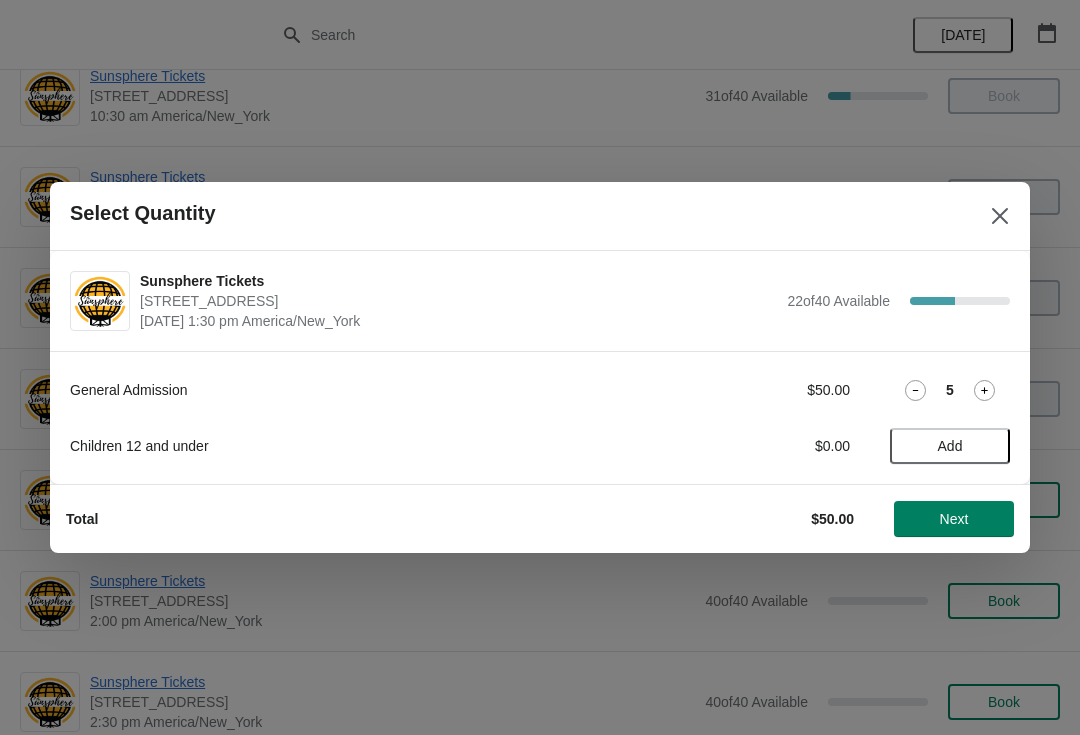 click on "Next" at bounding box center (954, 519) 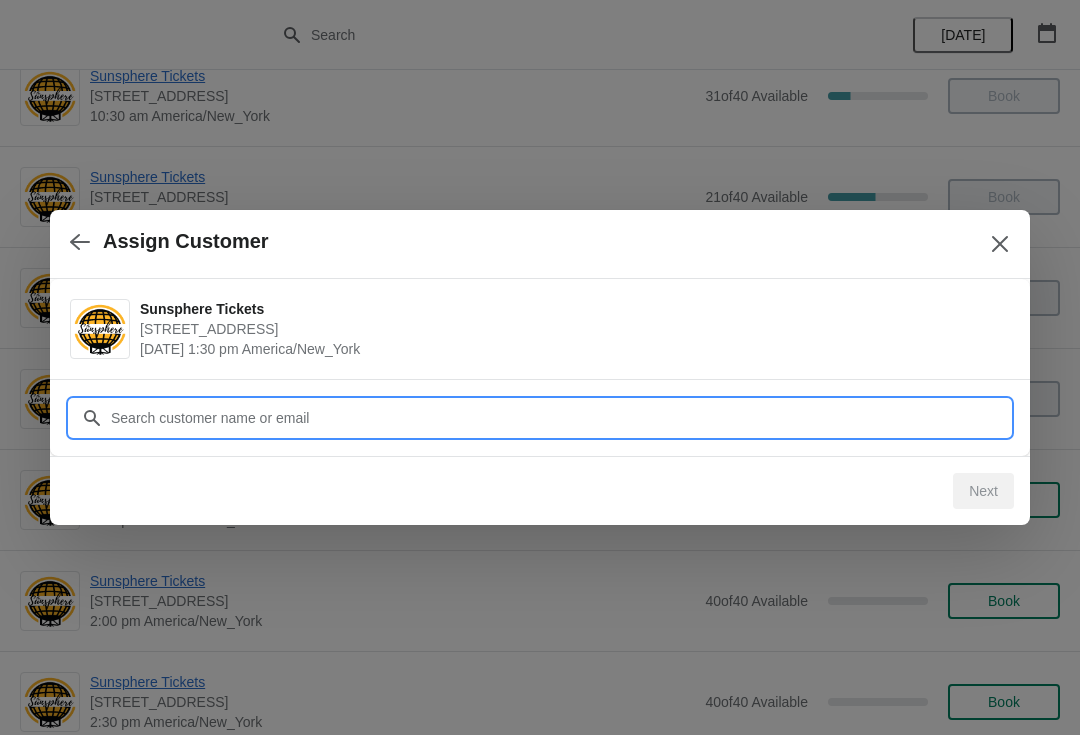 click on "Assign Customer Sunsphere Tickets 810 Clinch Avenue, Knoxville, TN, USA July 9 | 1:30 pm America/New_York Customer Next" at bounding box center (540, 10129) 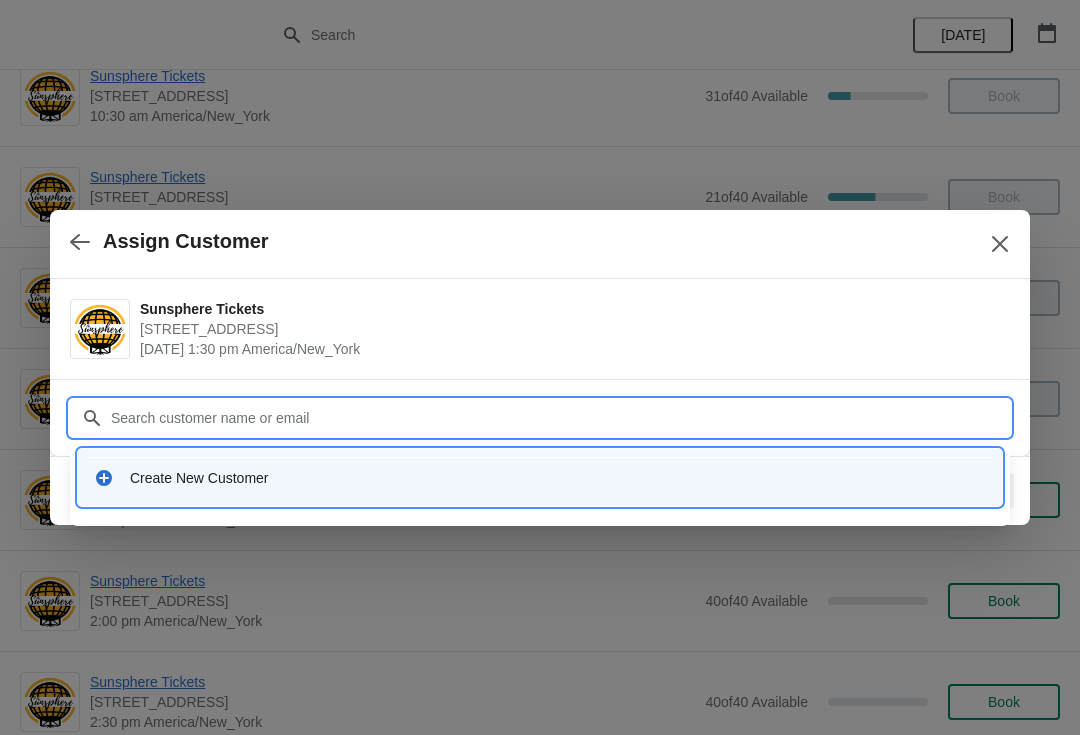 click on "Create New Customer" at bounding box center (540, 477) 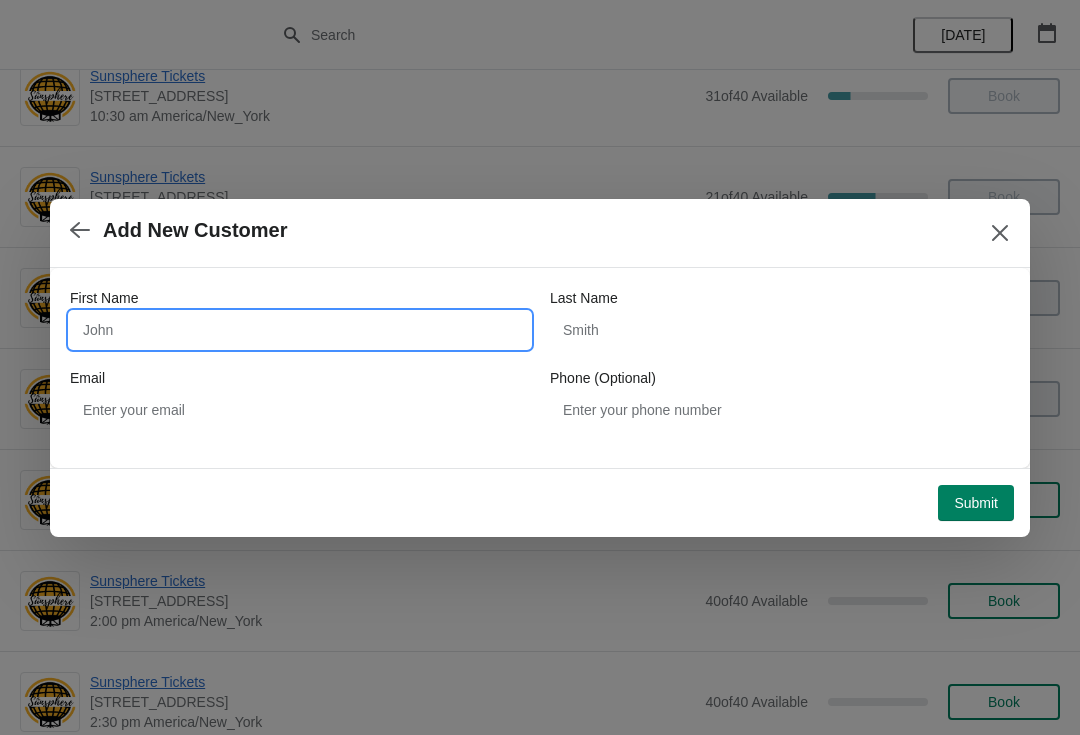 click on "First Name" at bounding box center [300, 330] 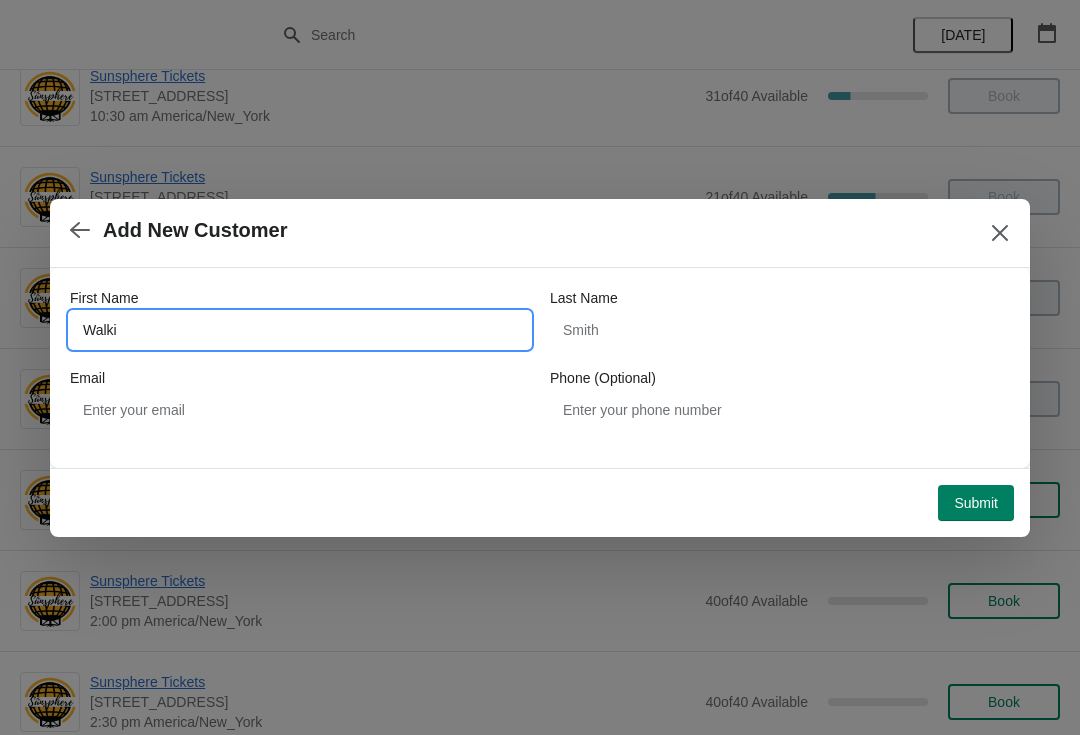 type on "Walkin" 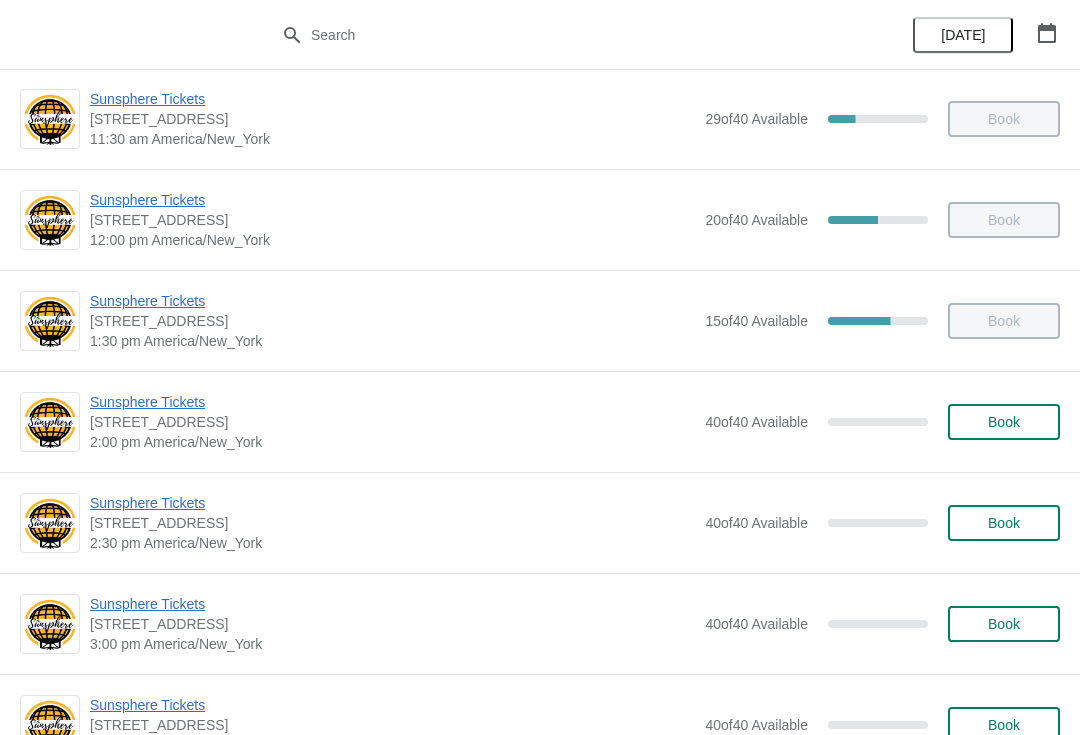 scroll, scrollTop: 439, scrollLeft: 0, axis: vertical 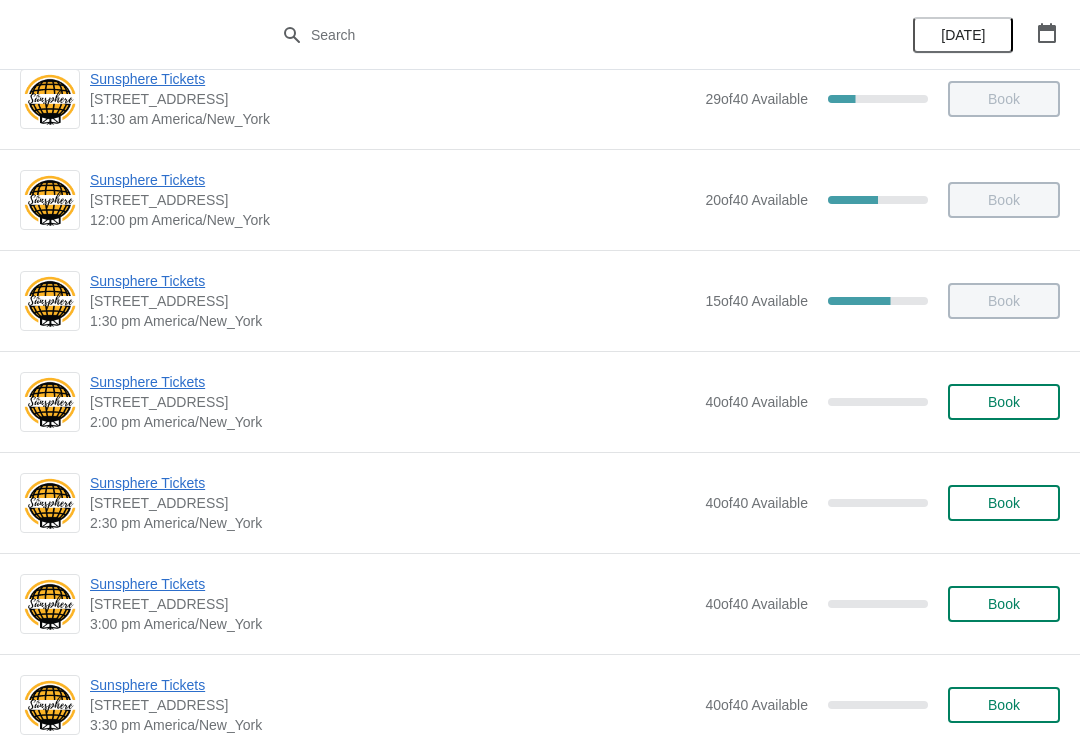 click on "Book" at bounding box center [1004, 402] 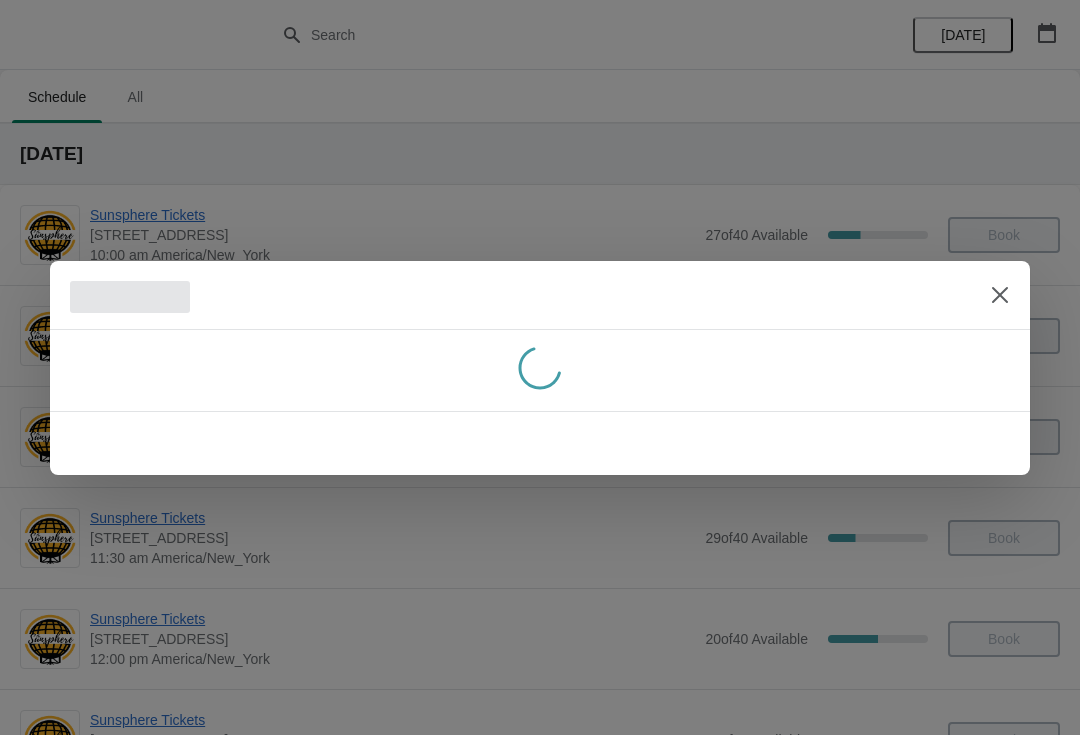 scroll, scrollTop: 0, scrollLeft: 0, axis: both 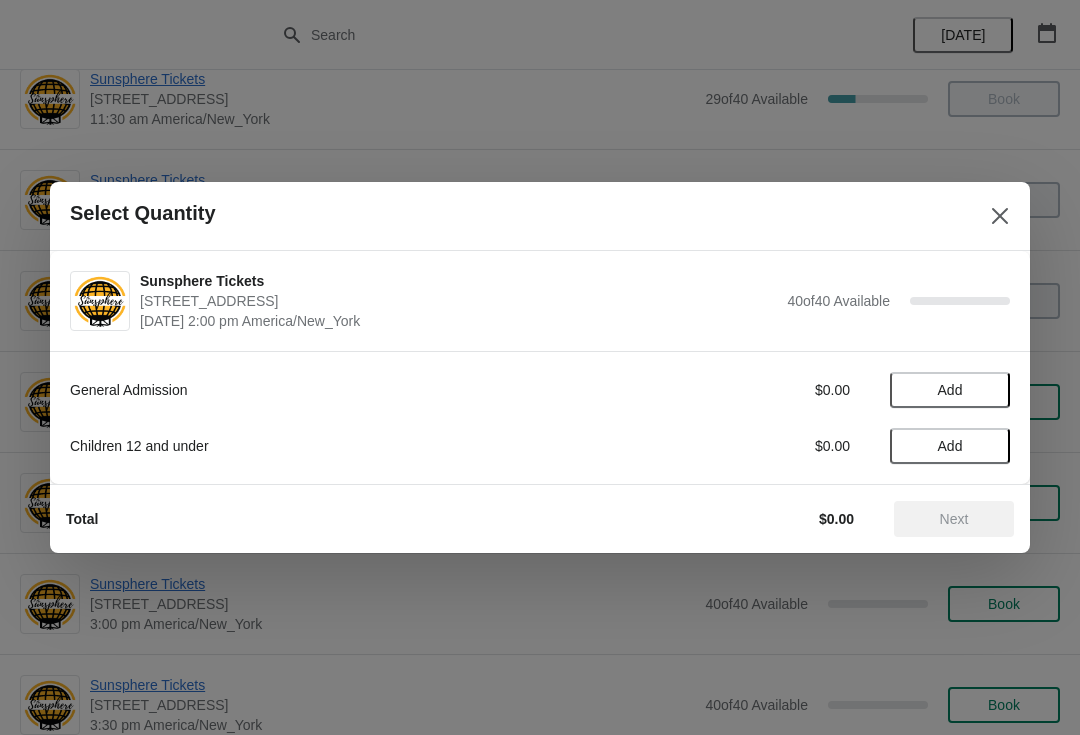 click on "Add" at bounding box center (950, 390) 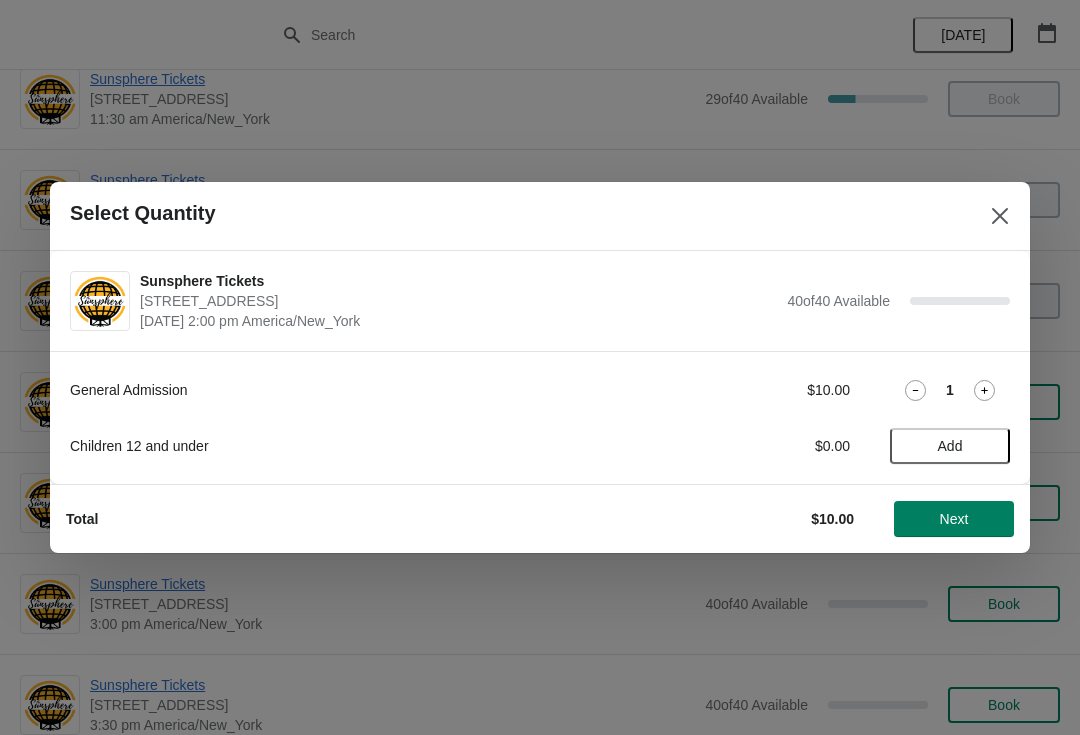 click 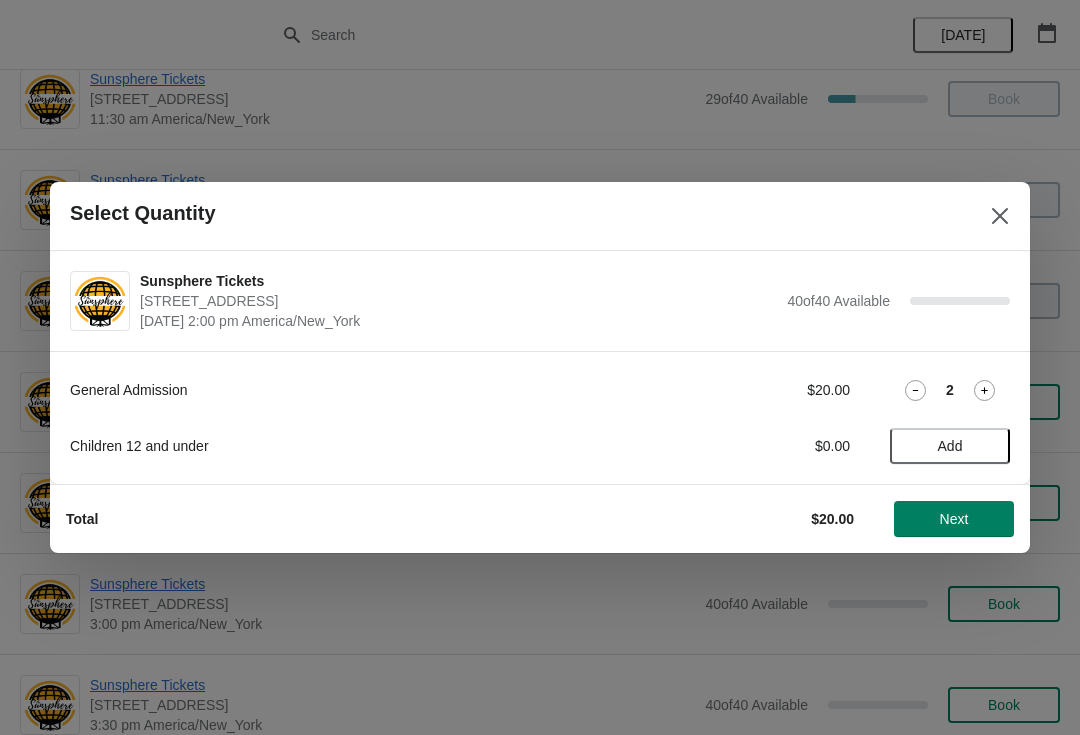 click on "Add" at bounding box center [950, 446] 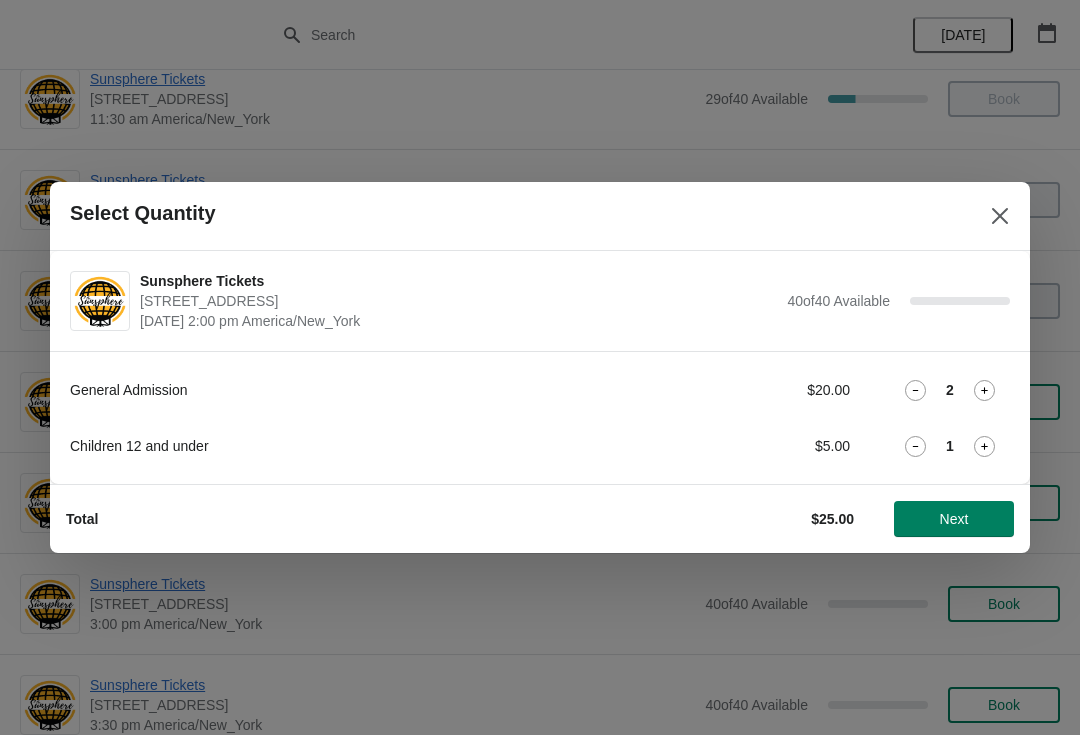 click 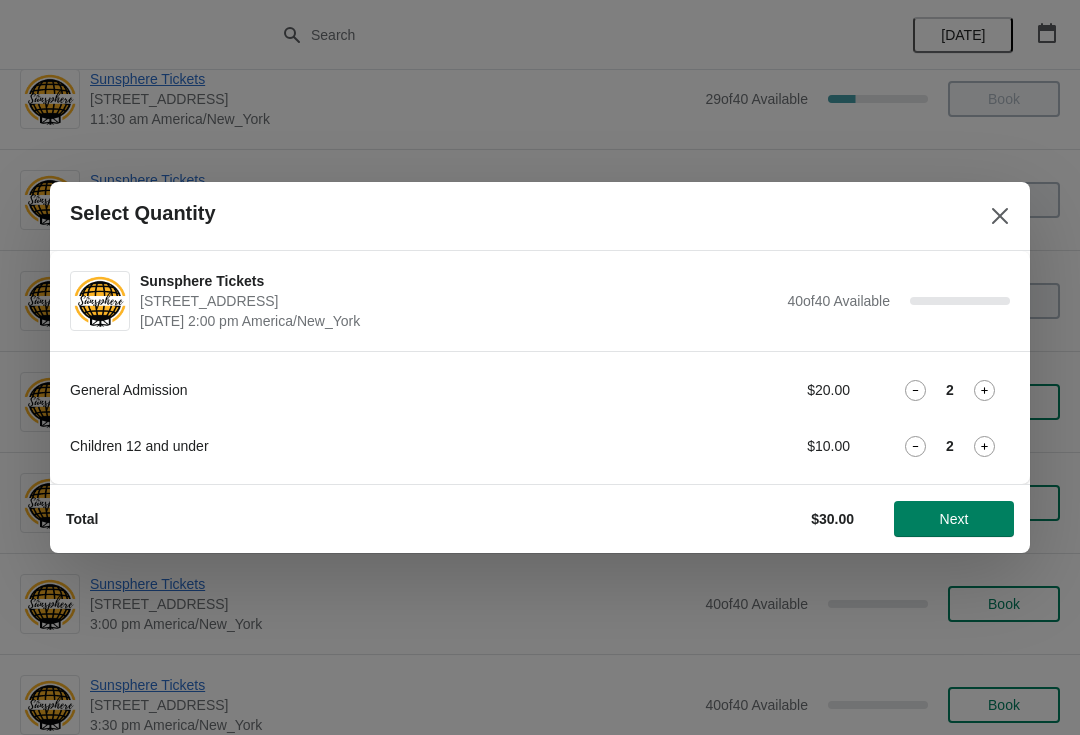 click on "Next" at bounding box center (954, 519) 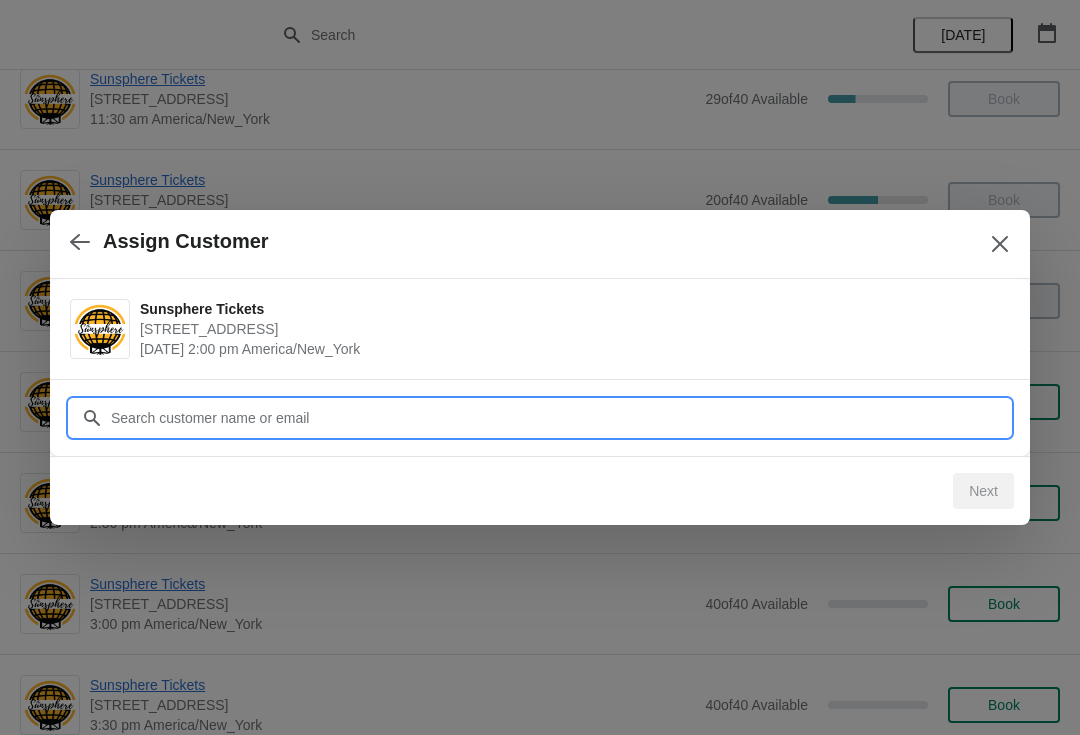 click on "Customer" at bounding box center (560, 418) 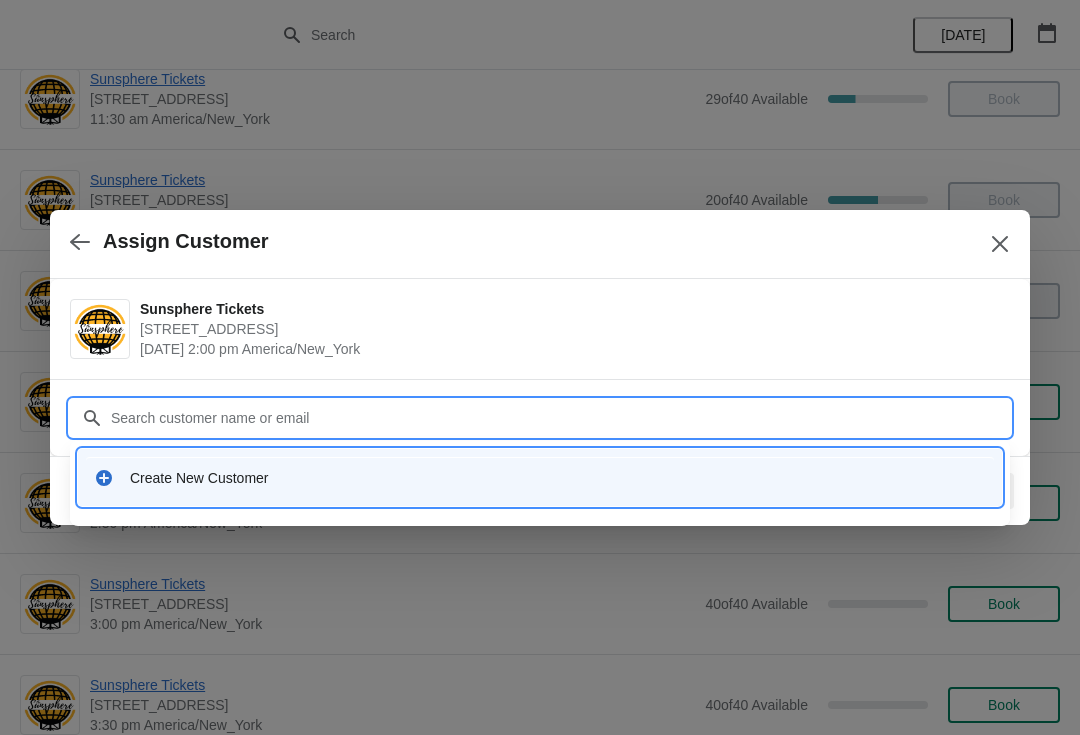 click on "Create New Customer" at bounding box center [540, 477] 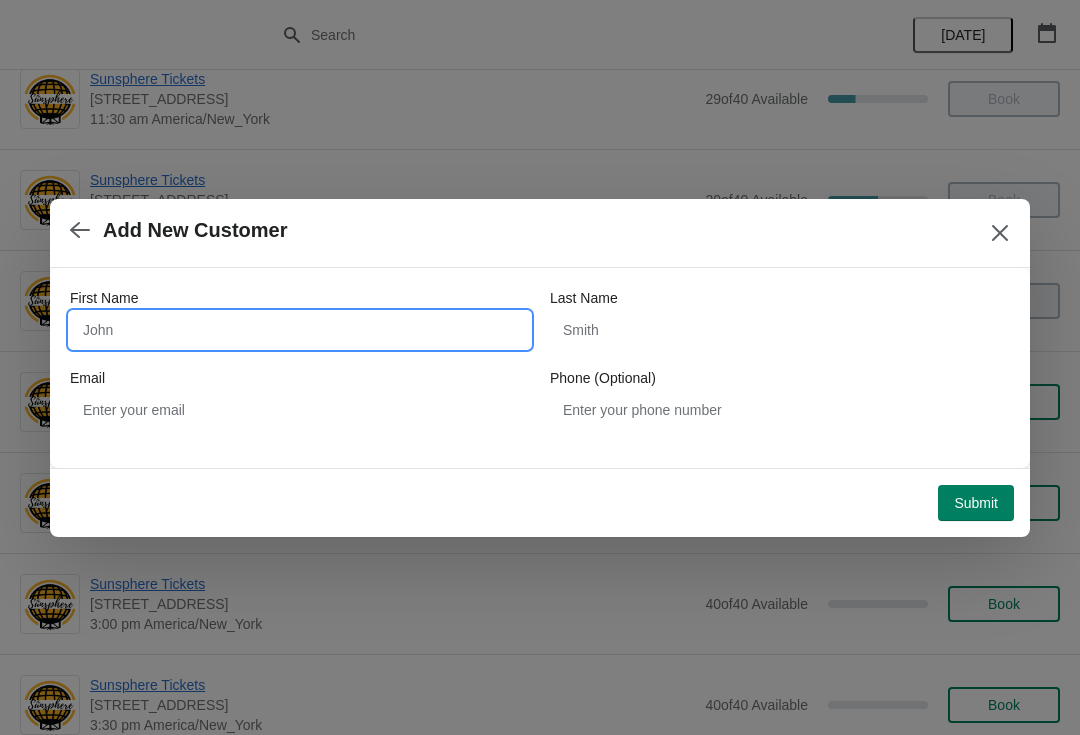 click on "First Name" at bounding box center [300, 330] 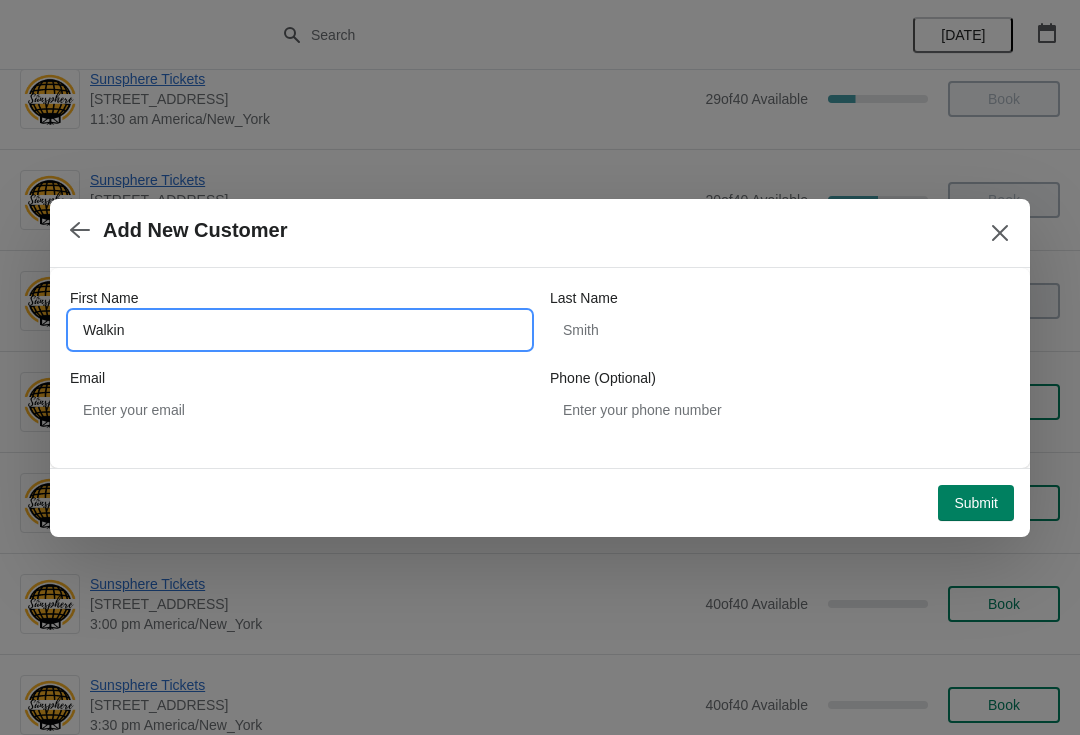 type on "Walkin" 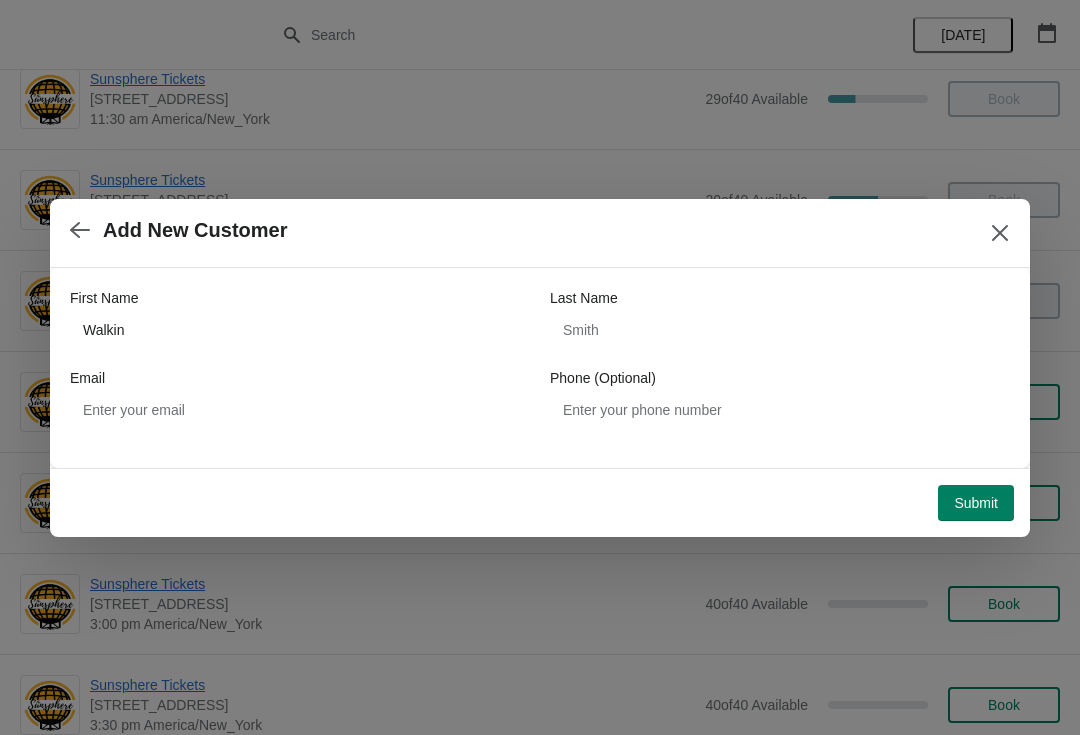click on "Submit" at bounding box center [976, 503] 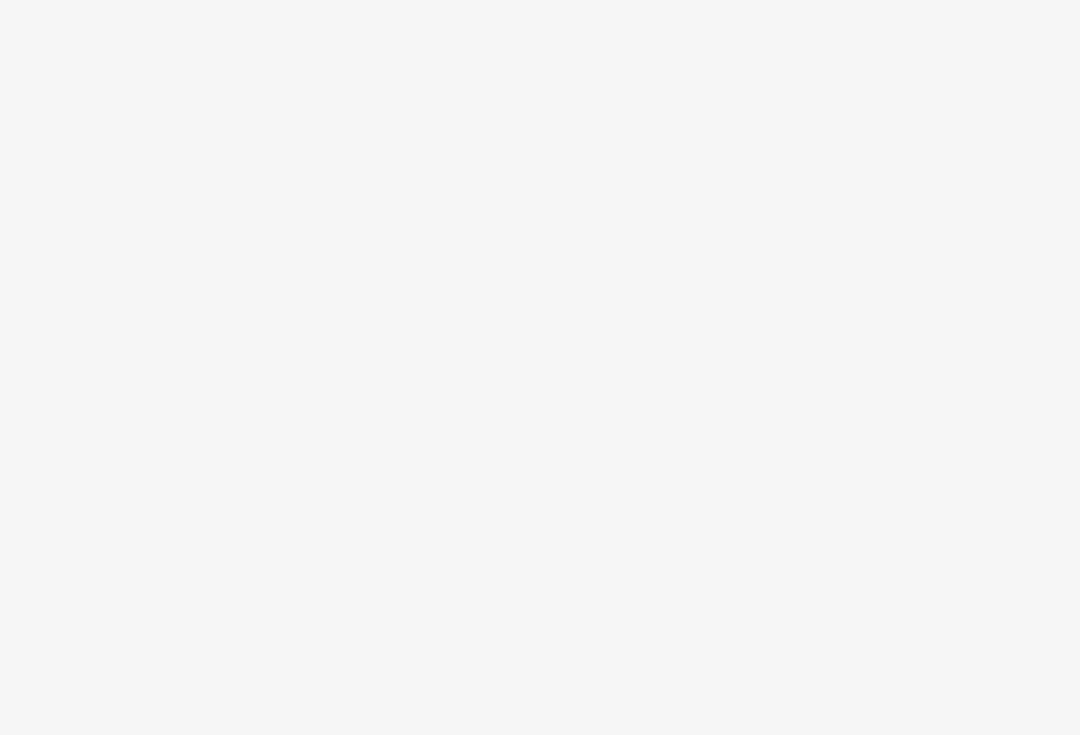 scroll, scrollTop: 0, scrollLeft: 0, axis: both 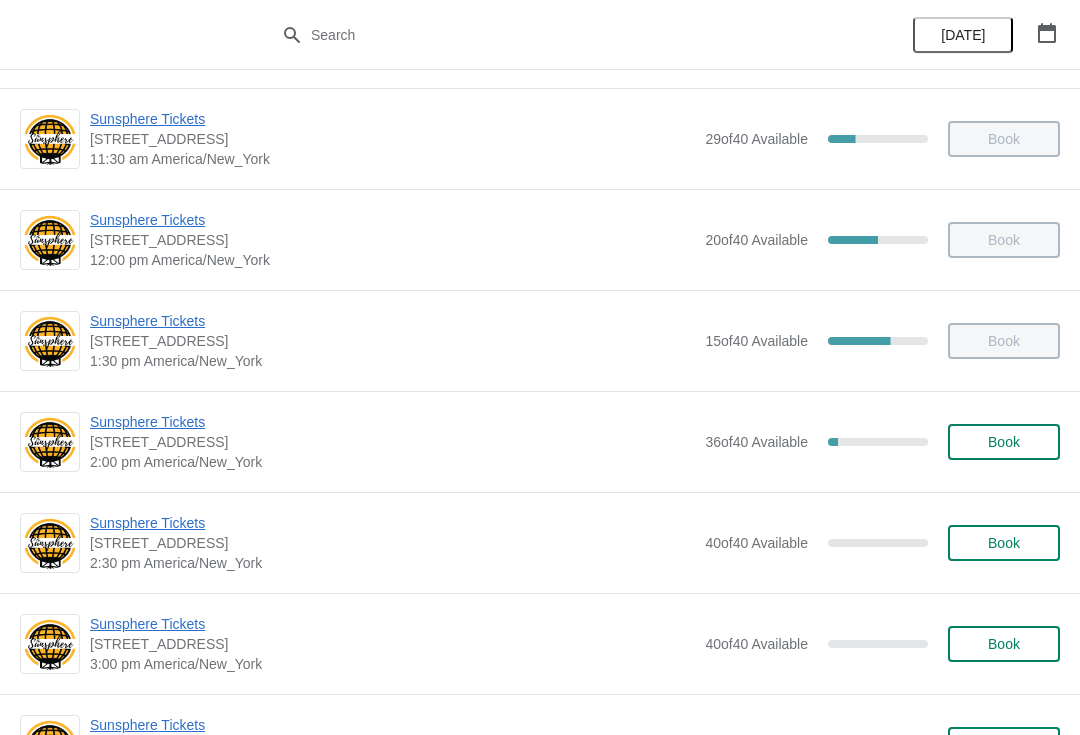 click on "Book" at bounding box center (1004, 442) 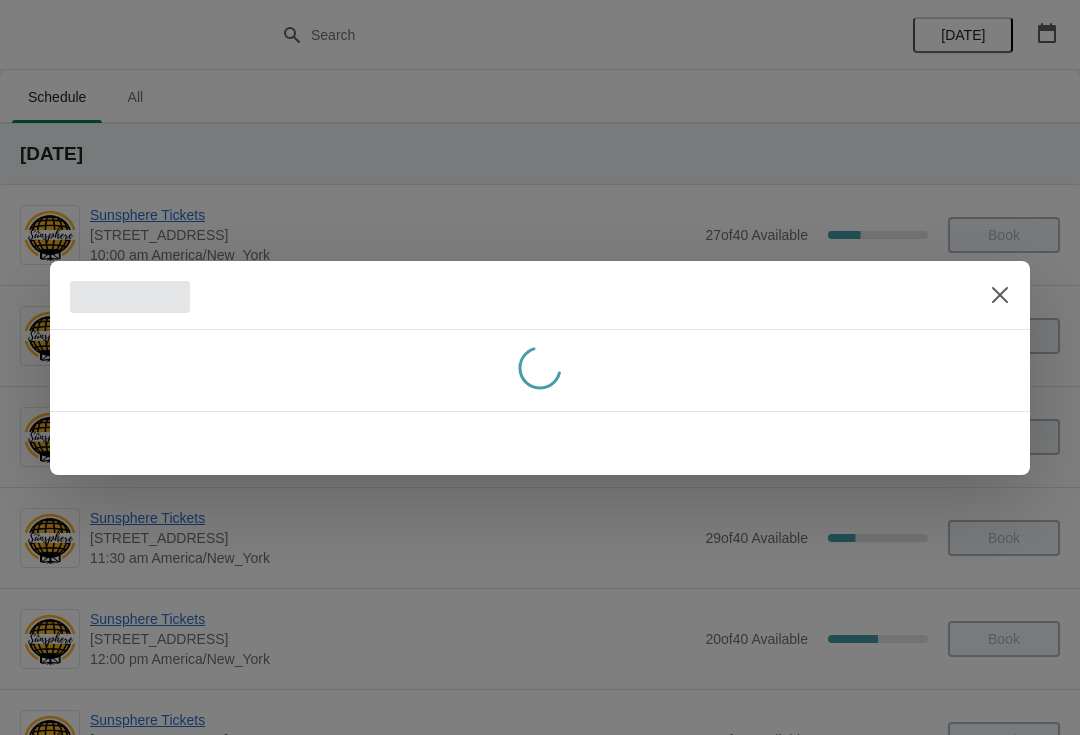 scroll, scrollTop: 0, scrollLeft: 0, axis: both 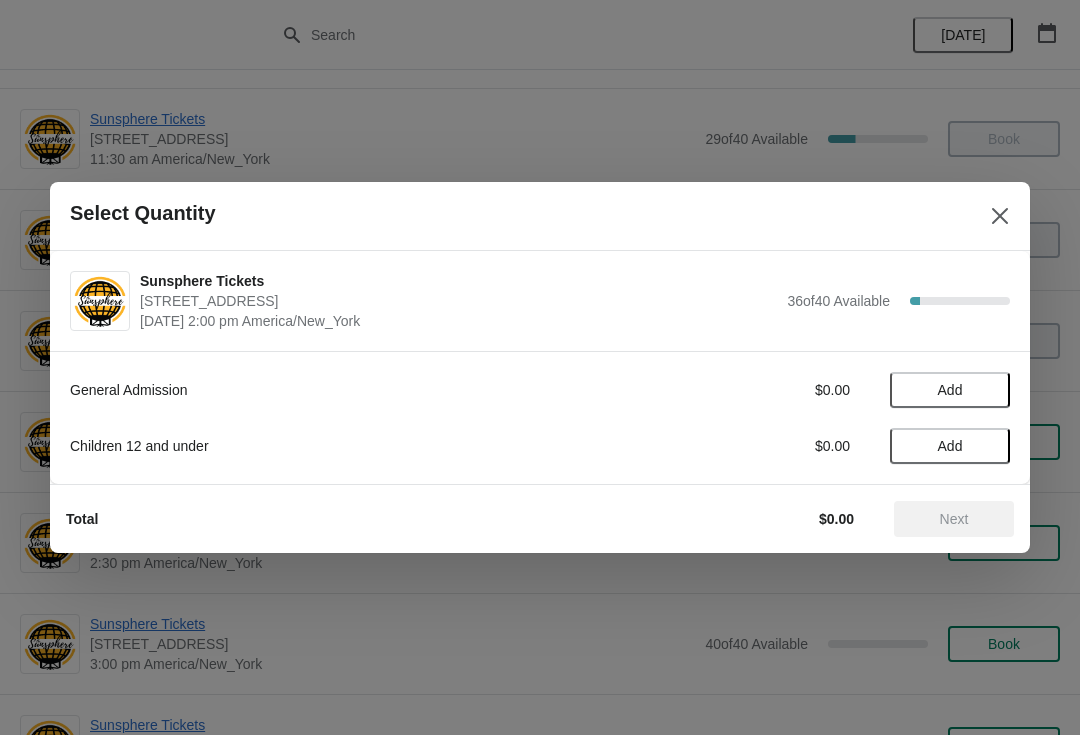 click on "Add" at bounding box center [950, 390] 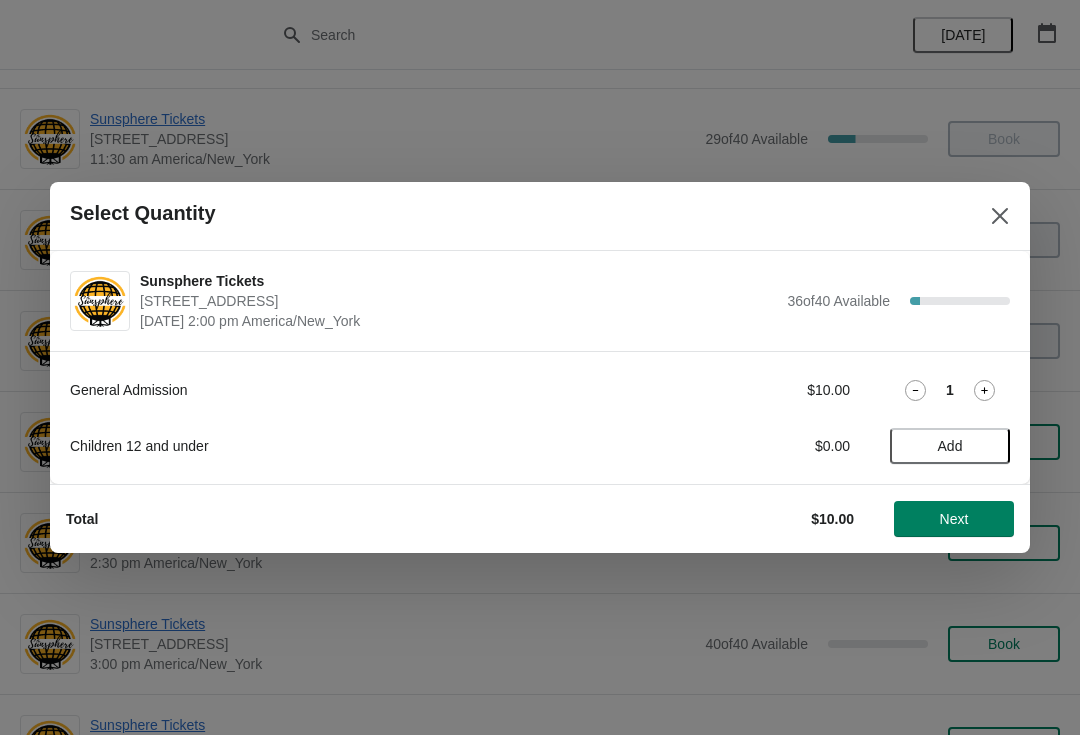click 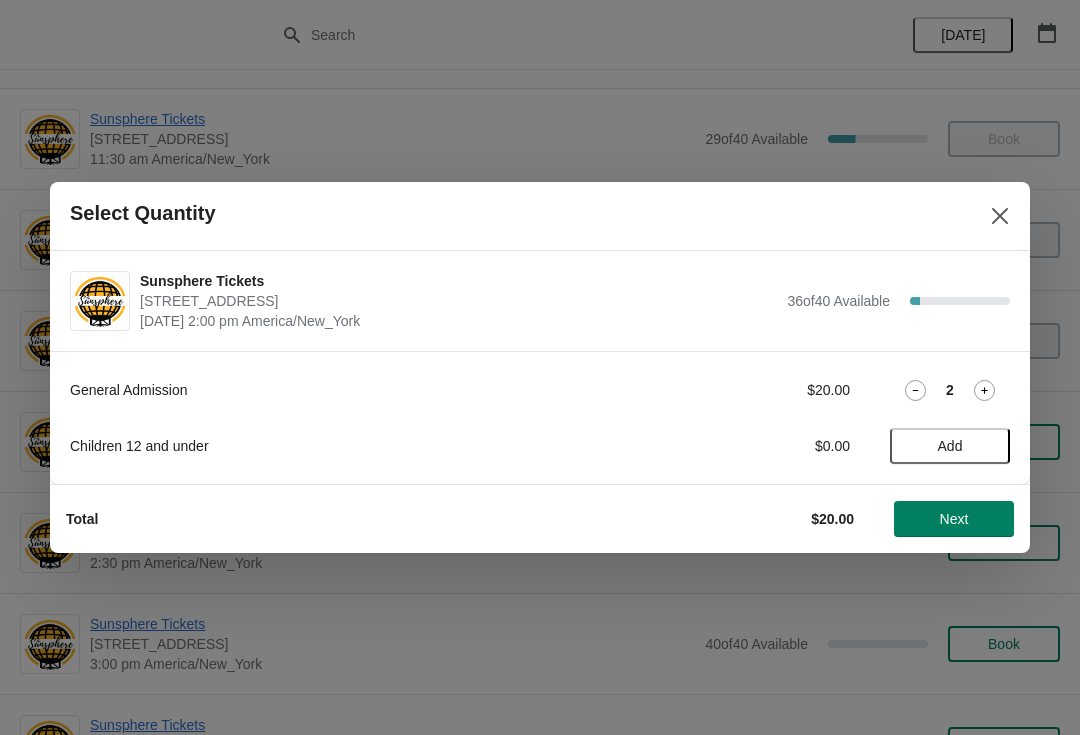 click on "2" at bounding box center [950, 390] 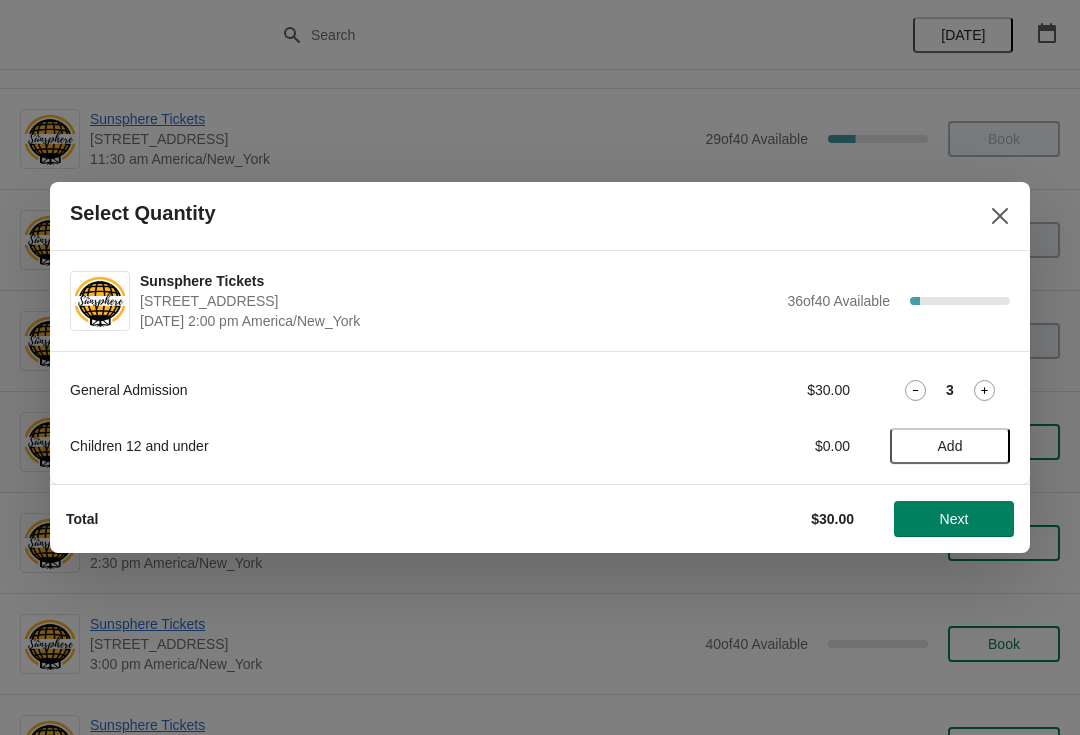 click 